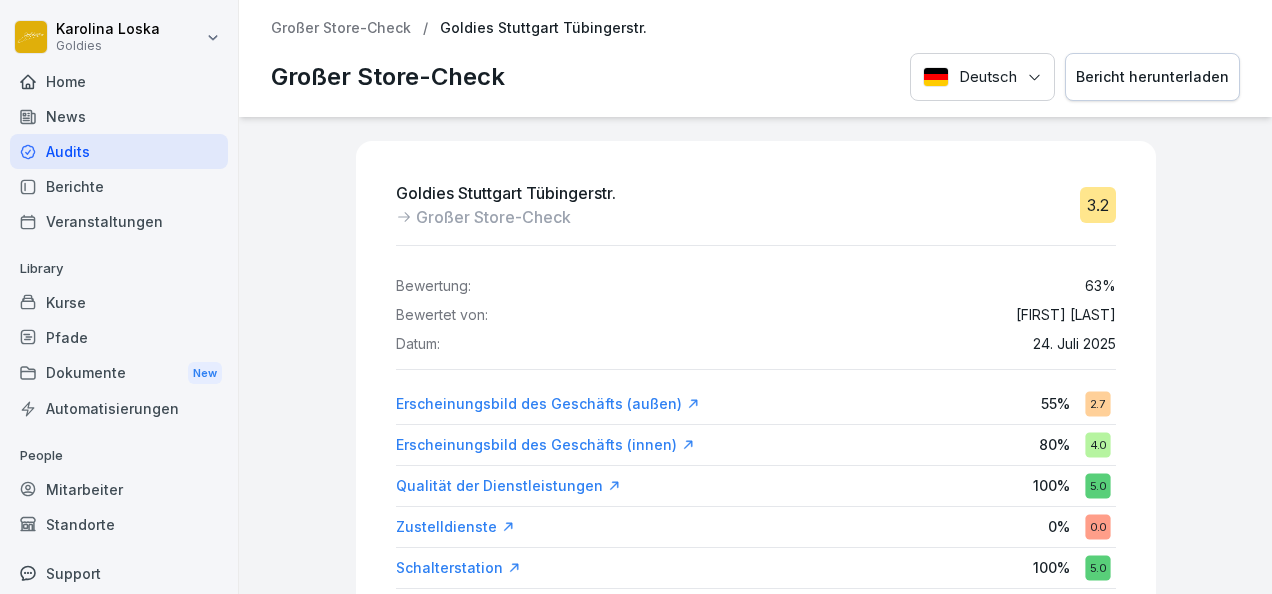 scroll, scrollTop: 0, scrollLeft: 0, axis: both 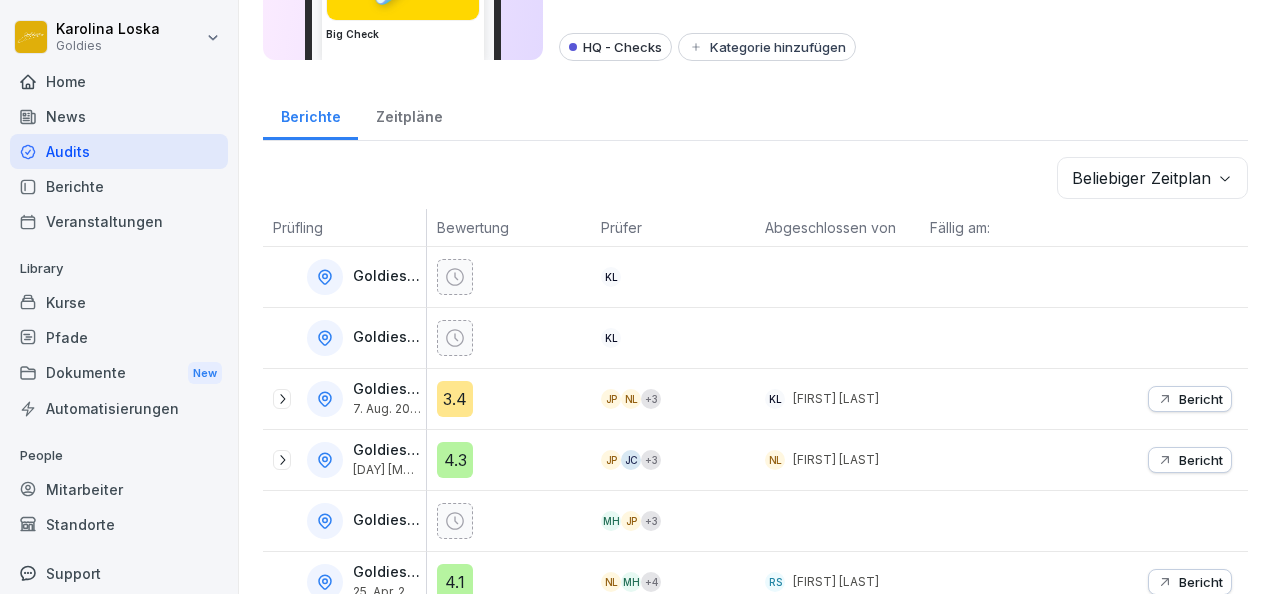 click 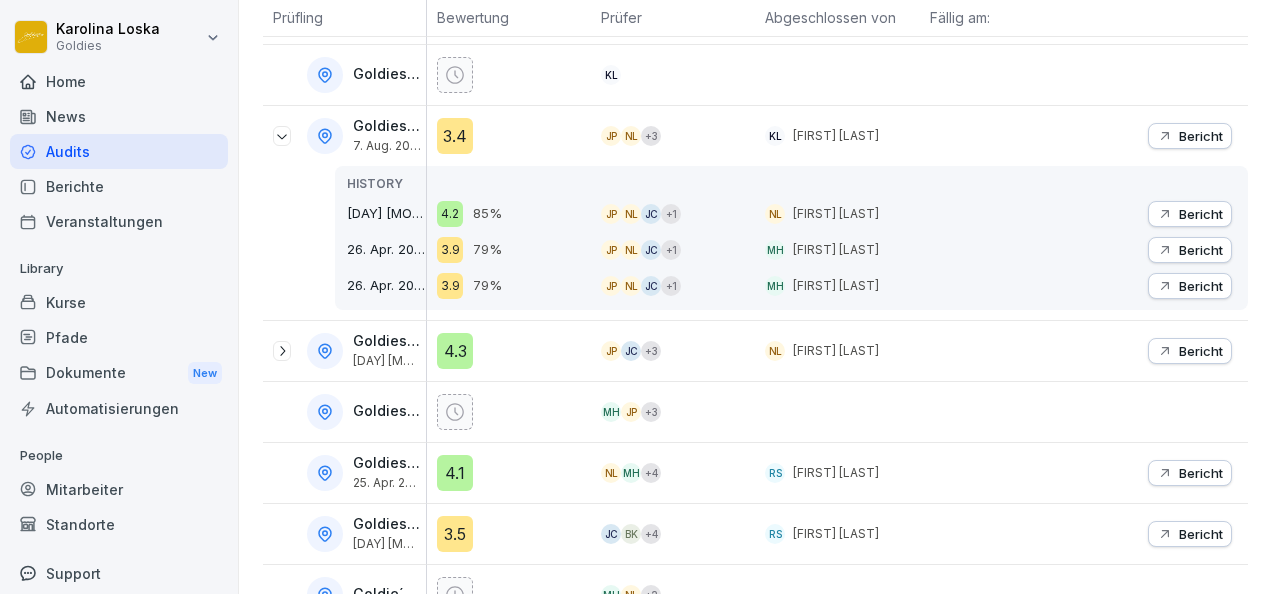scroll, scrollTop: 444, scrollLeft: 0, axis: vertical 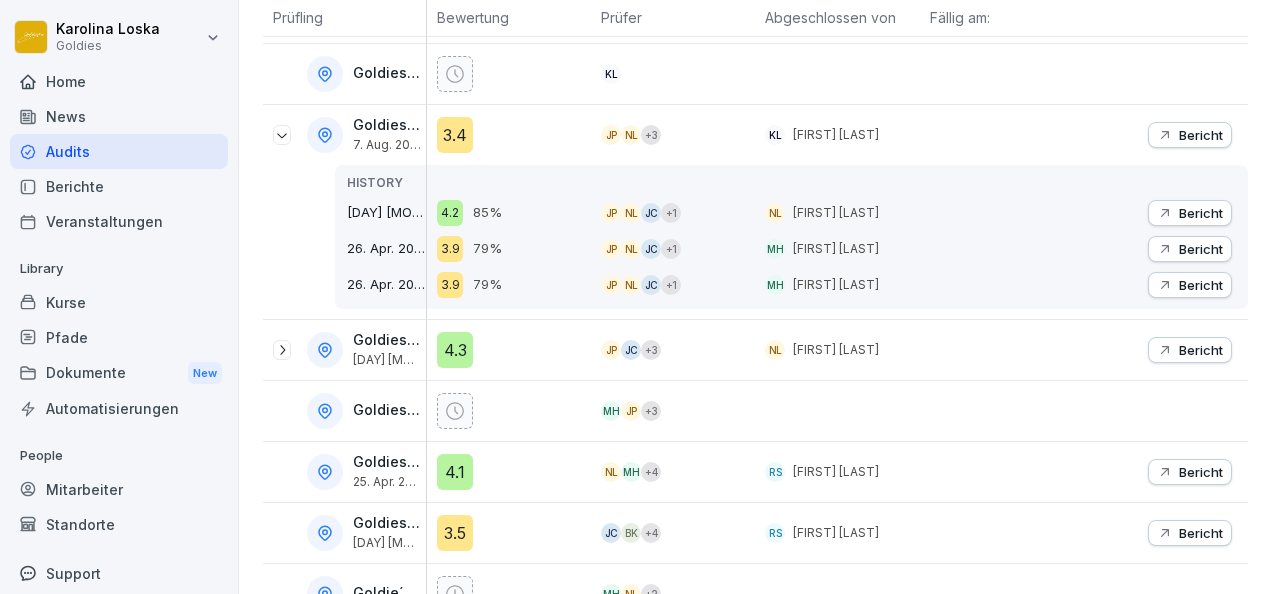 click 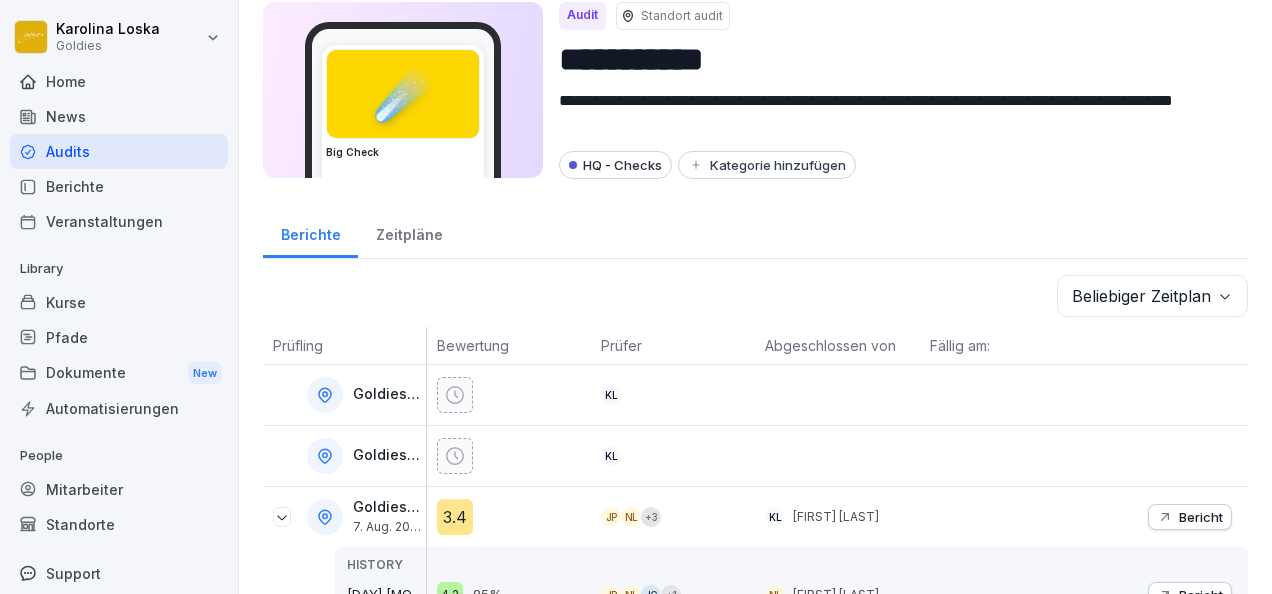 scroll, scrollTop: 0, scrollLeft: 0, axis: both 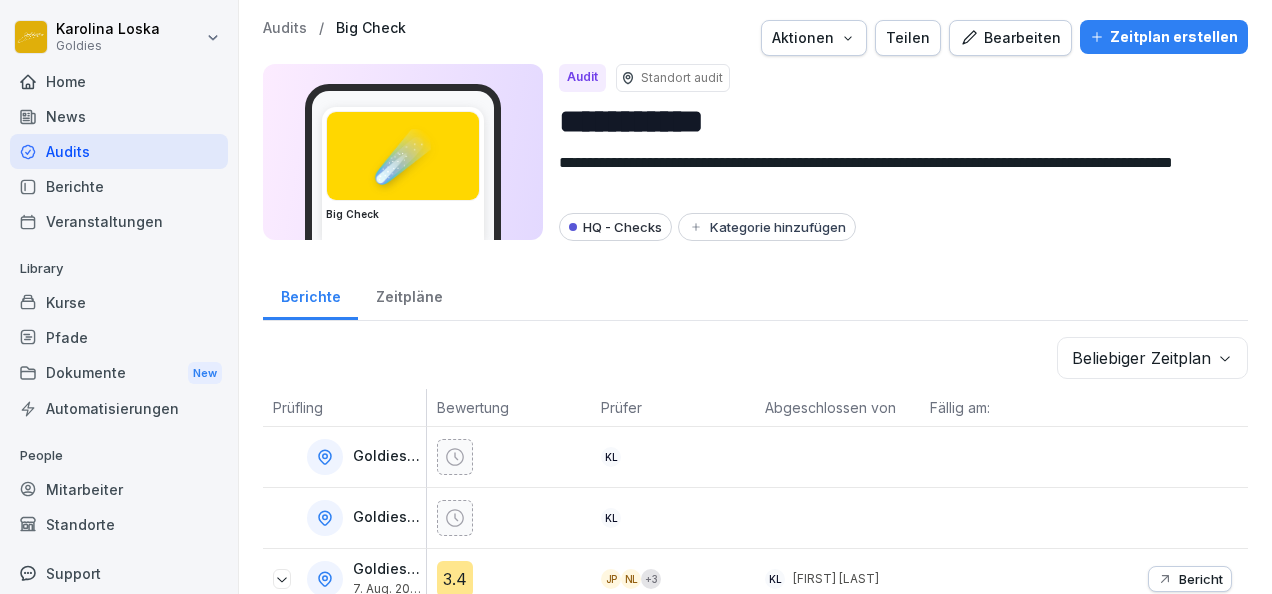 click on "**********" at bounding box center [636, 297] 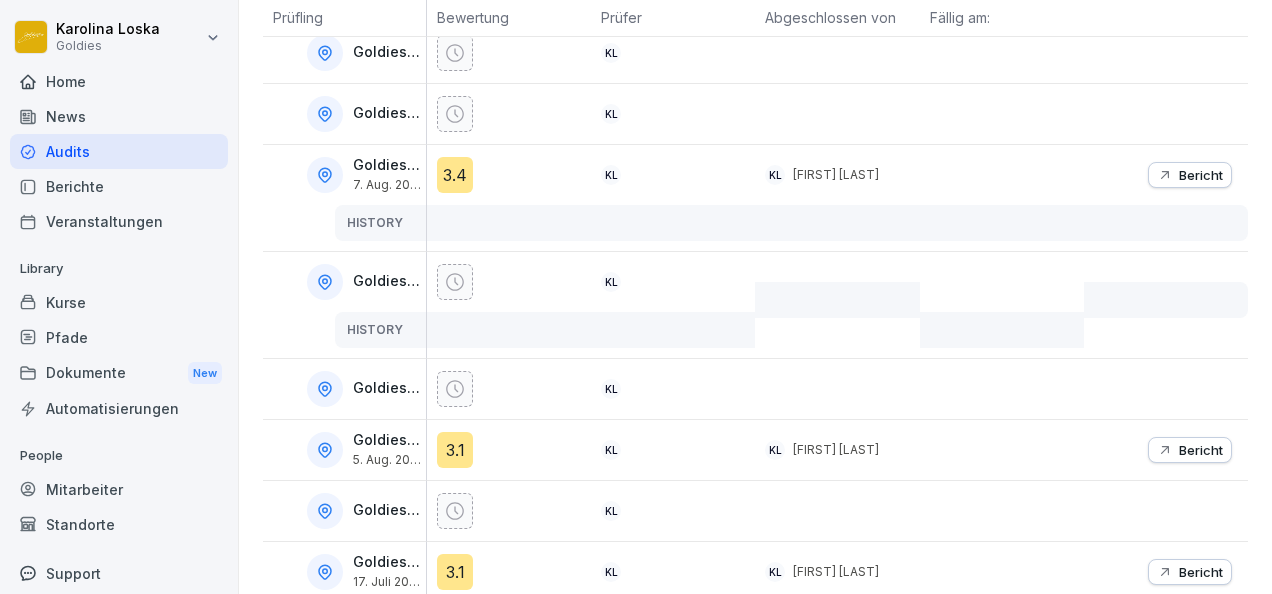 scroll, scrollTop: 503, scrollLeft: 0, axis: vertical 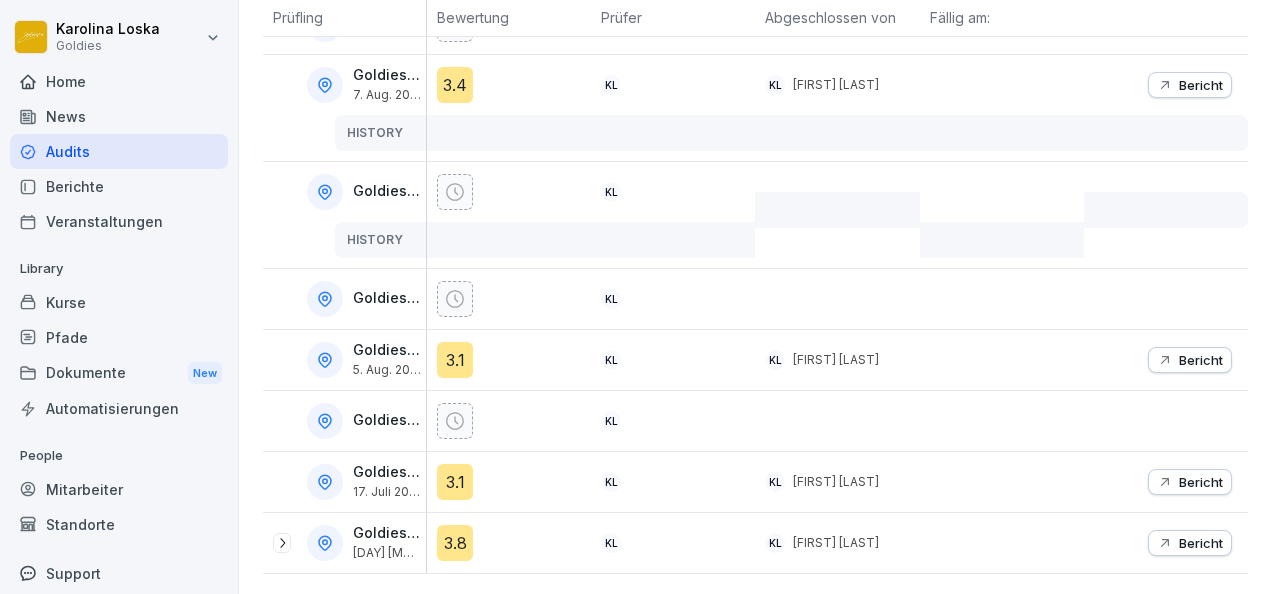 click at bounding box center [325, 543] 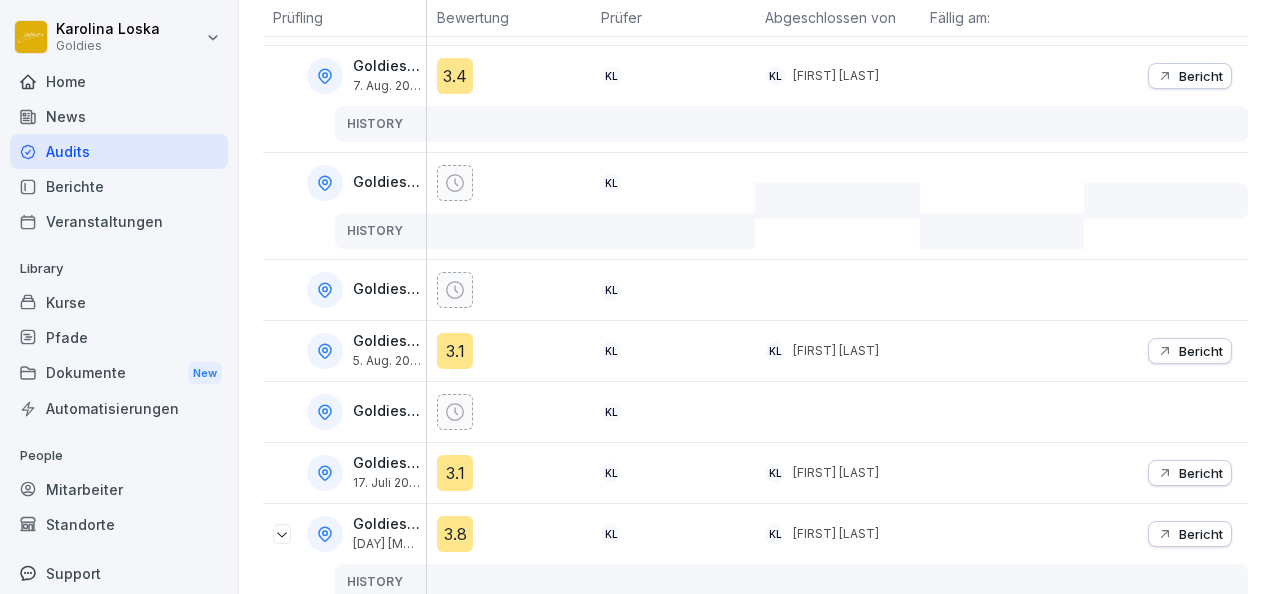 scroll, scrollTop: 585, scrollLeft: 0, axis: vertical 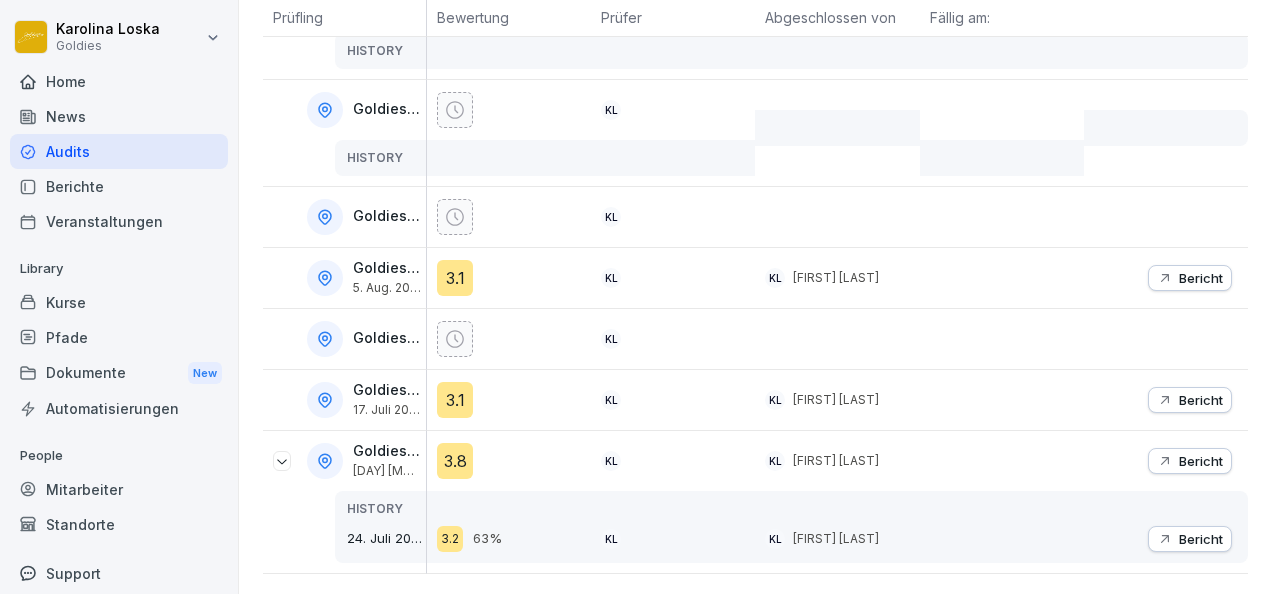 click on "Bericht" at bounding box center [1201, 539] 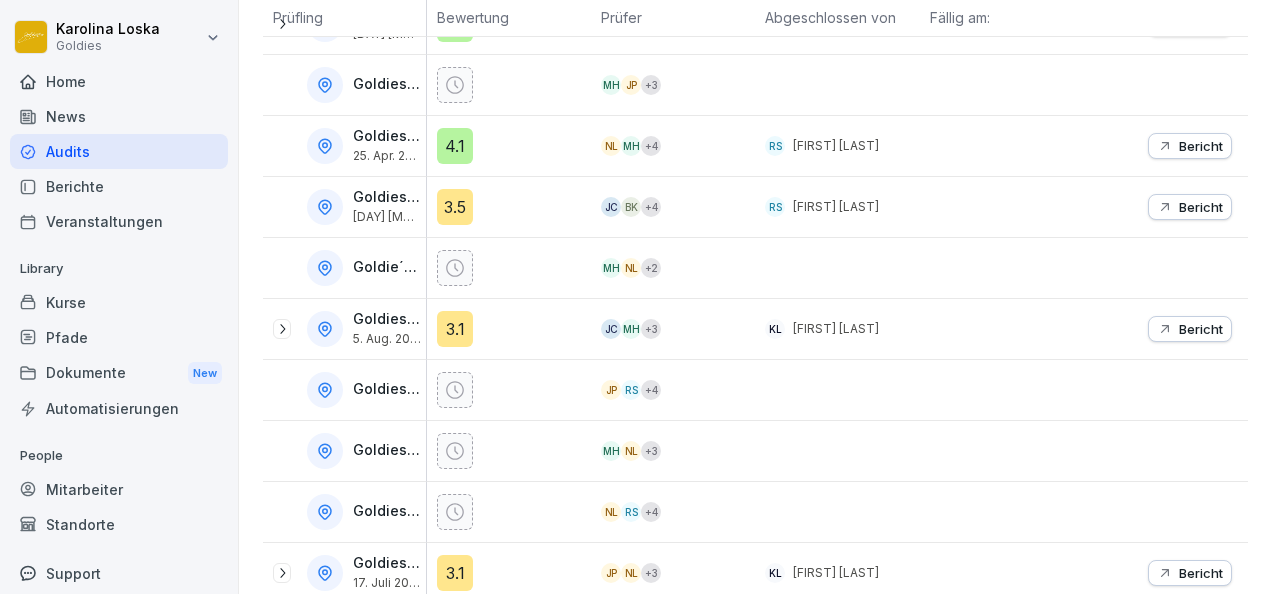 scroll, scrollTop: 714, scrollLeft: 0, axis: vertical 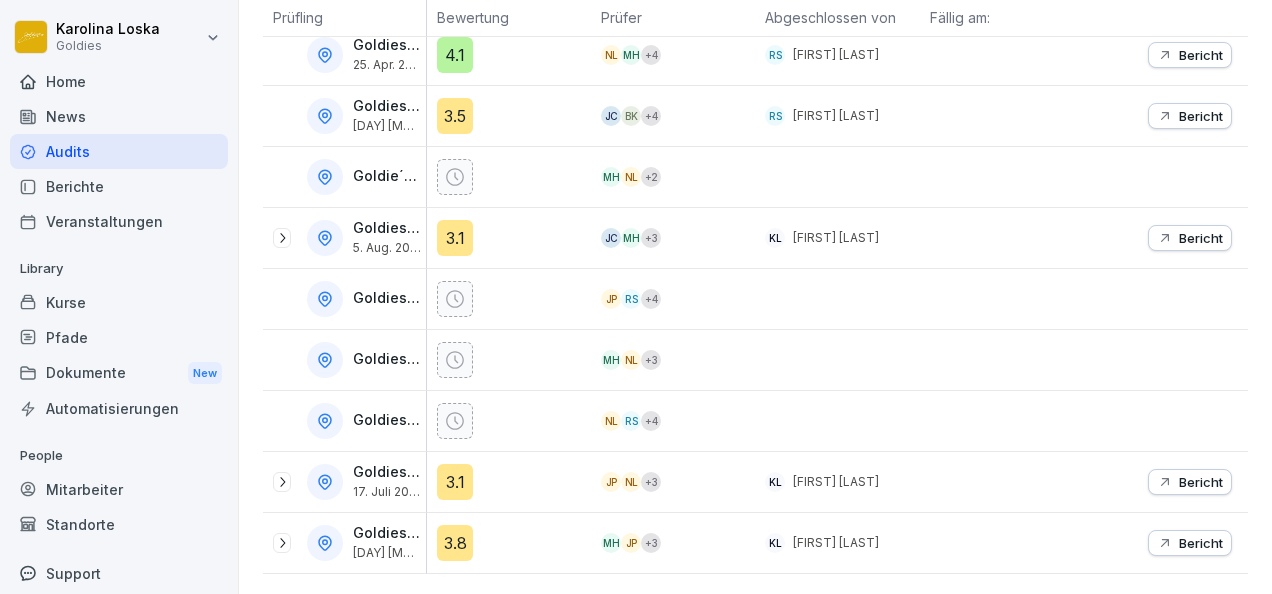 click 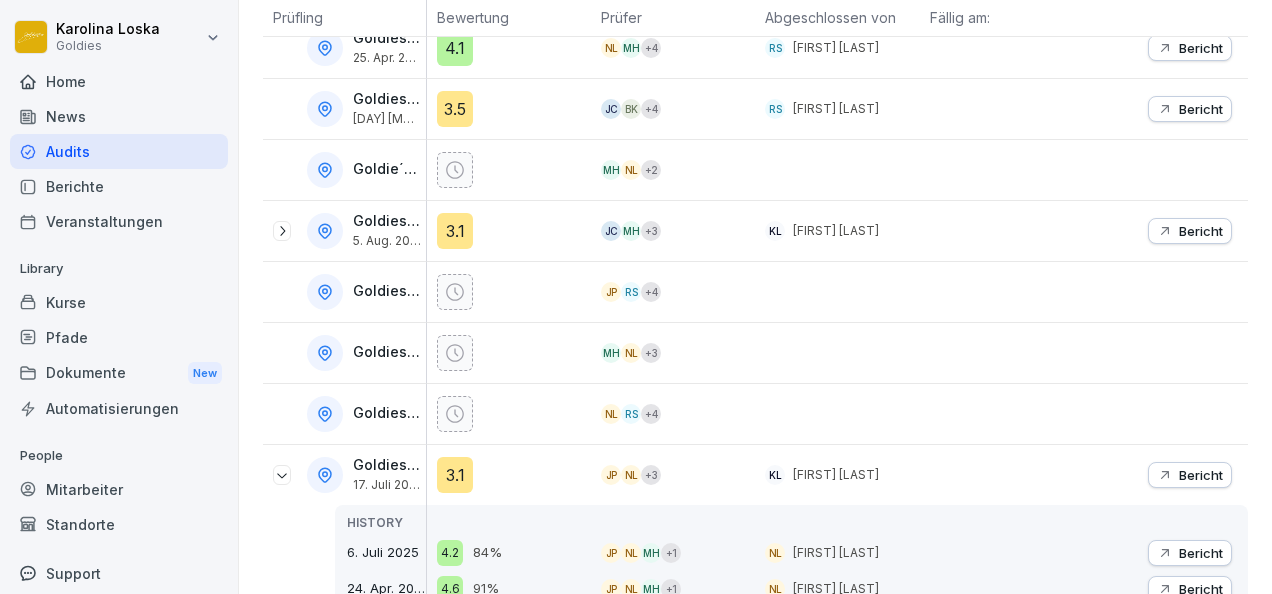 scroll, scrollTop: 832, scrollLeft: 0, axis: vertical 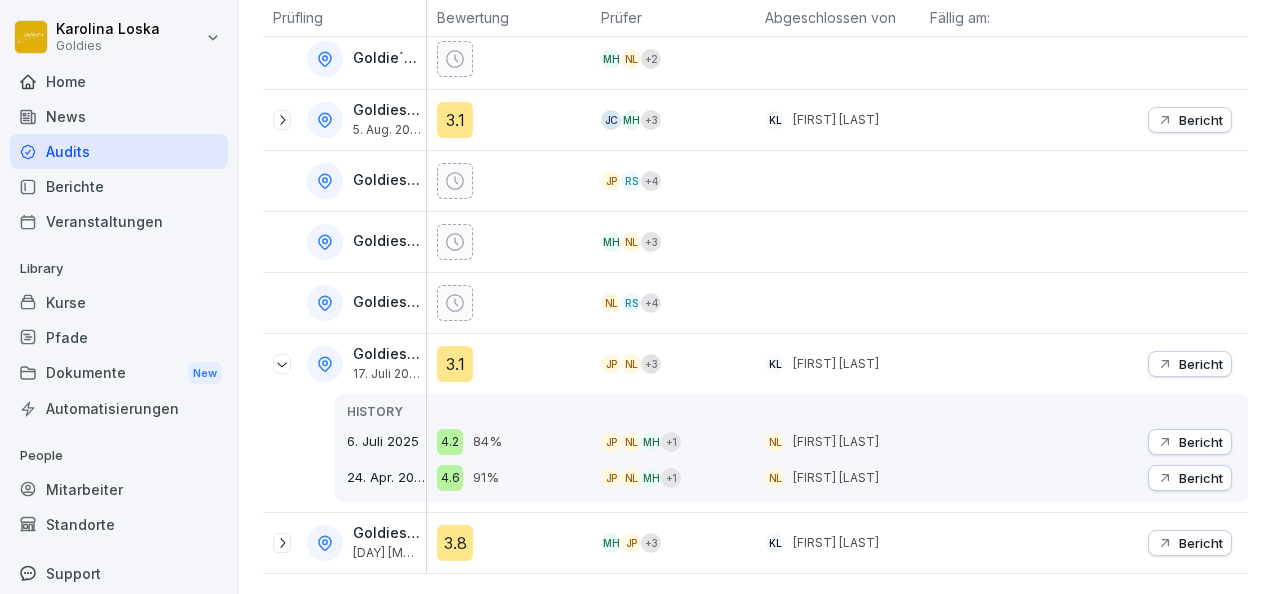 click on "Bericht" at bounding box center [1190, 364] 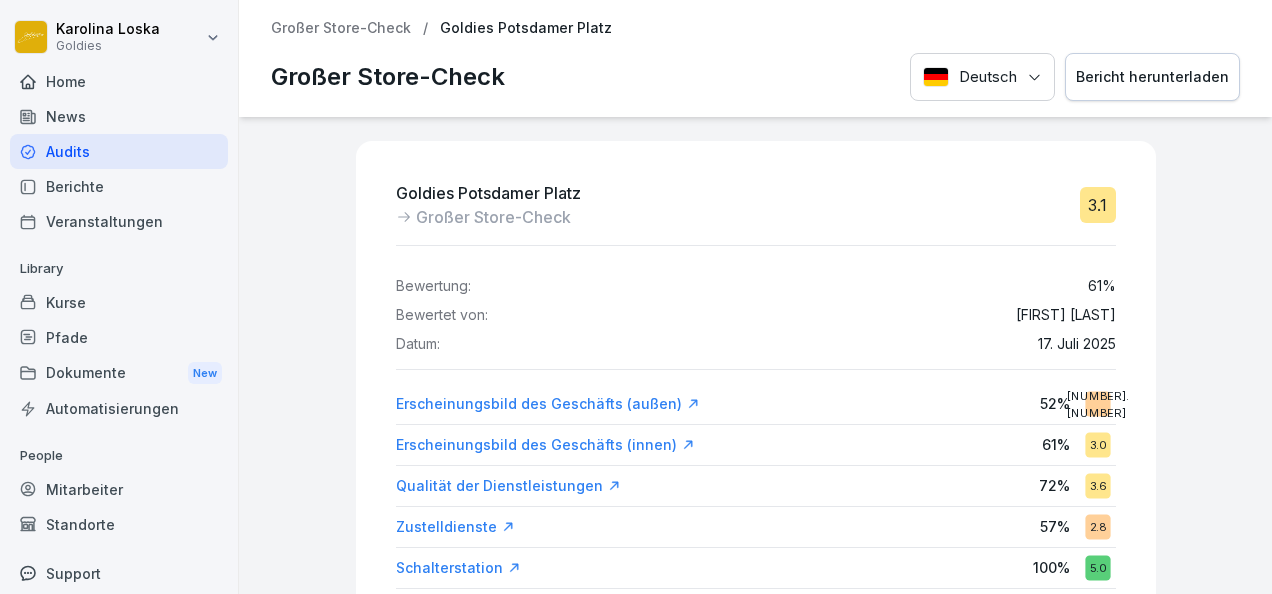 click on "Bericht herunterladen" at bounding box center [1152, 77] 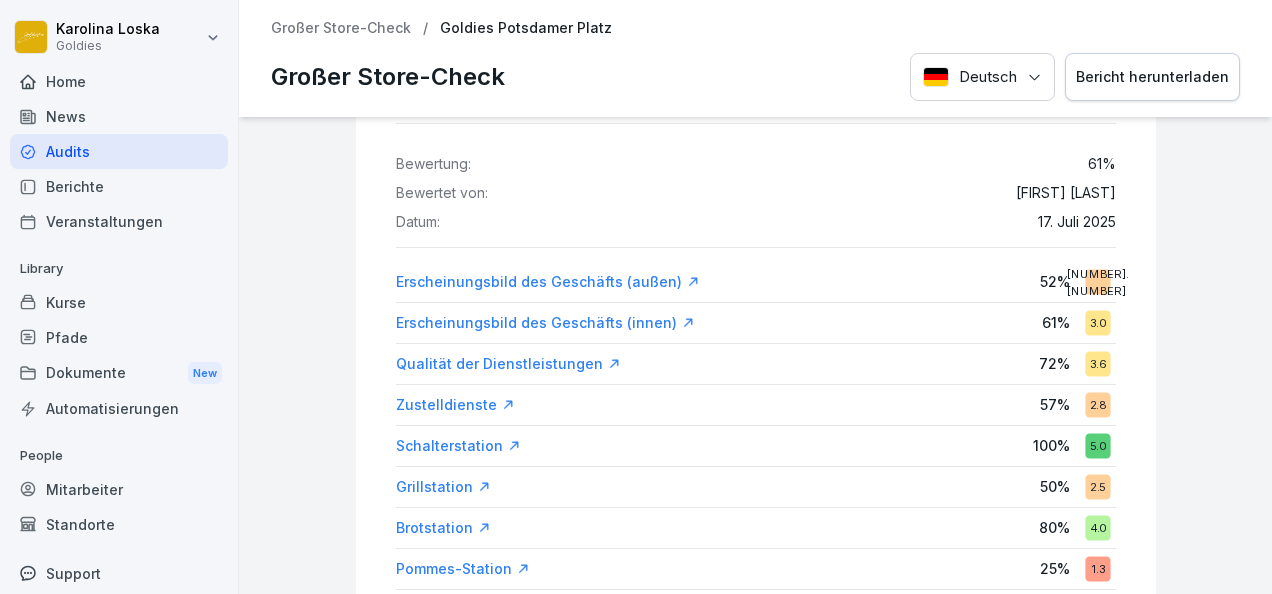 scroll, scrollTop: 130, scrollLeft: 0, axis: vertical 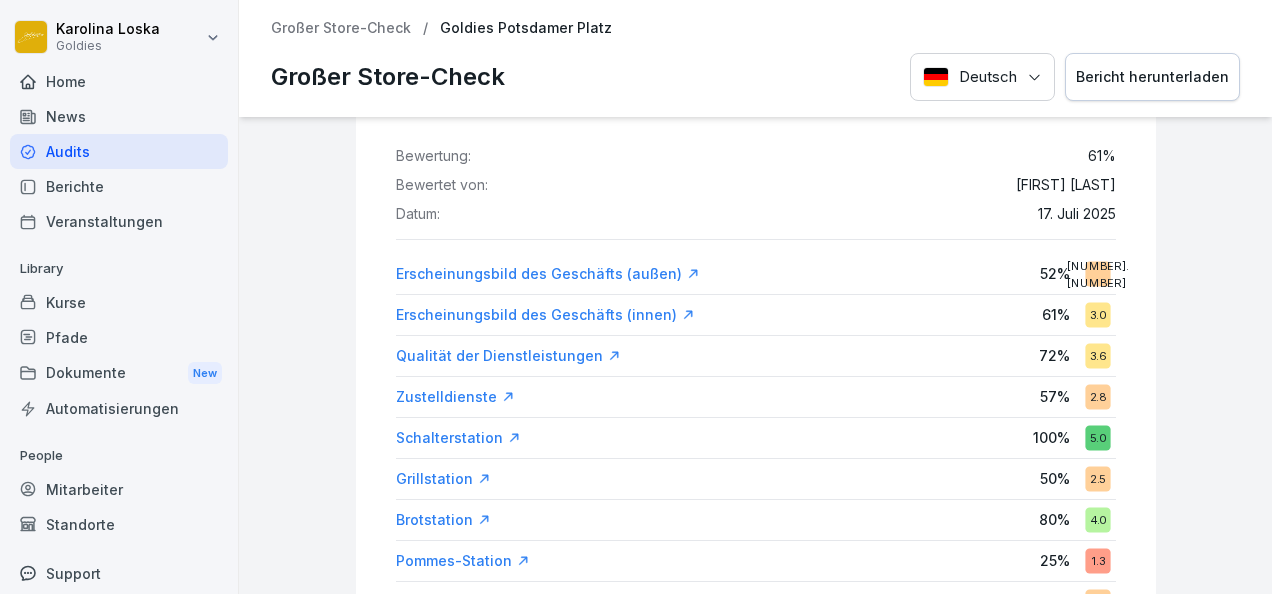 click on "Bewertung: [NUMBER]% Bewertet von: [FIRST] [LAST] Datum: [DAY] [MONTH] [YEAR]" at bounding box center (756, 177) 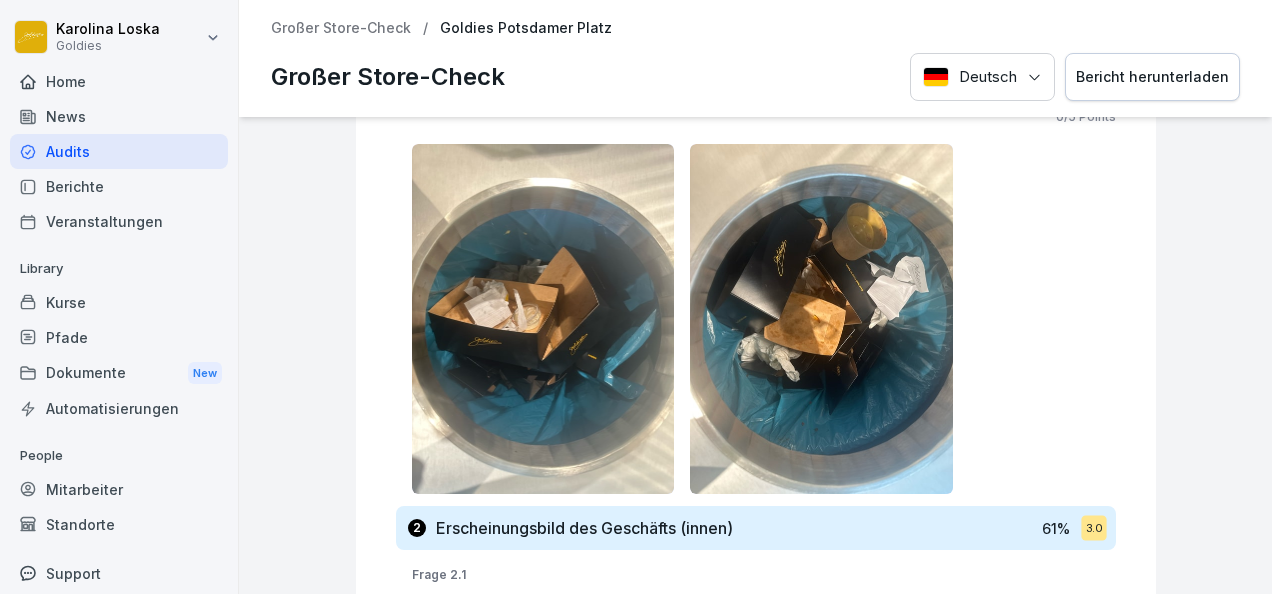 scroll, scrollTop: 3440, scrollLeft: 0, axis: vertical 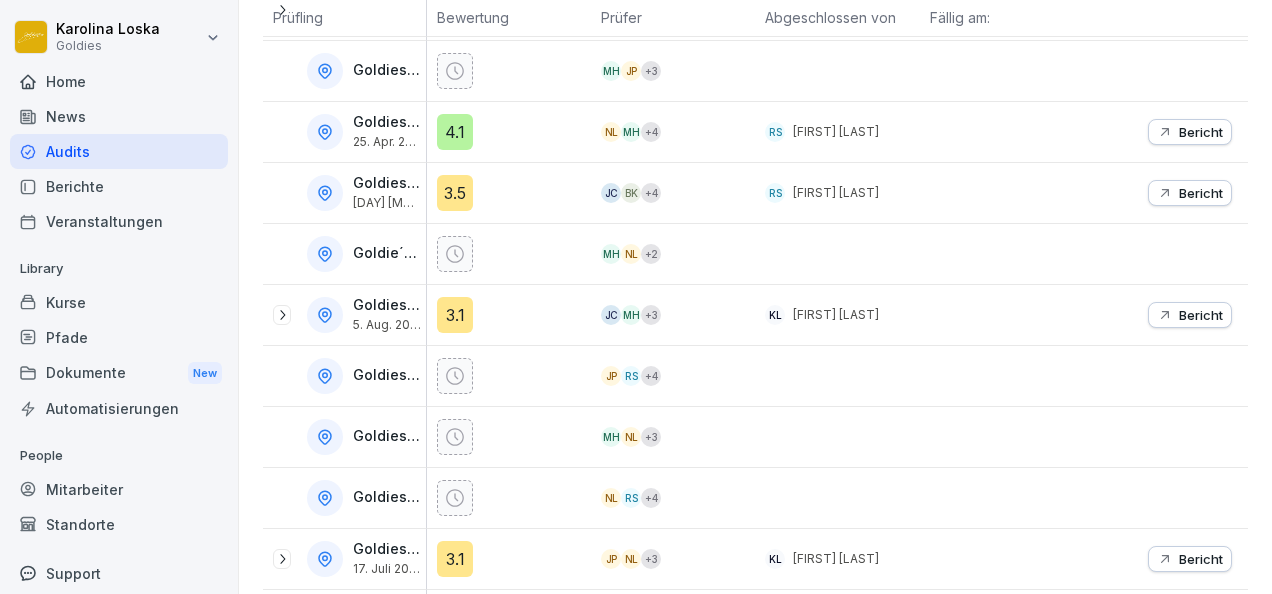 click 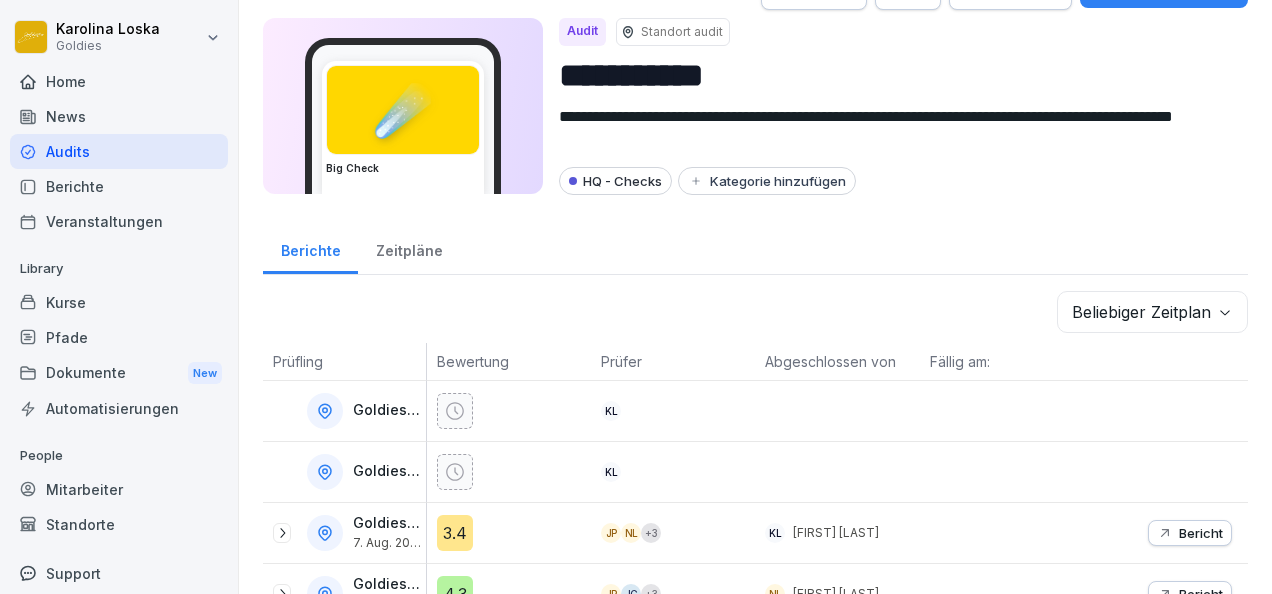 scroll, scrollTop: 0, scrollLeft: 0, axis: both 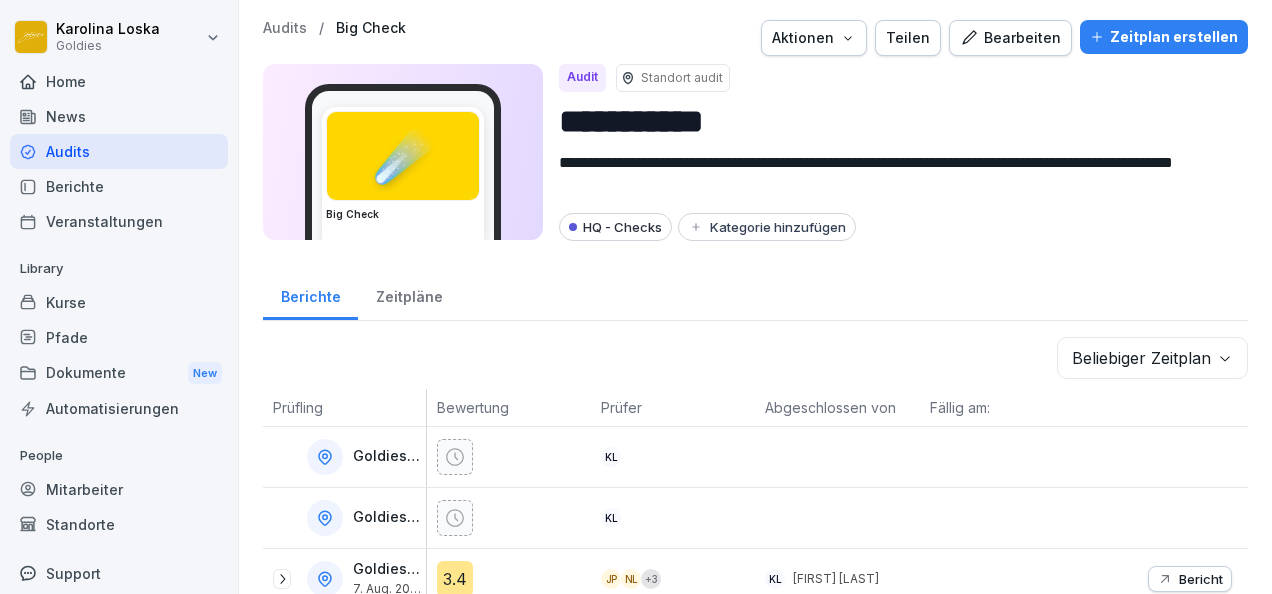 click on "**********" at bounding box center (636, 297) 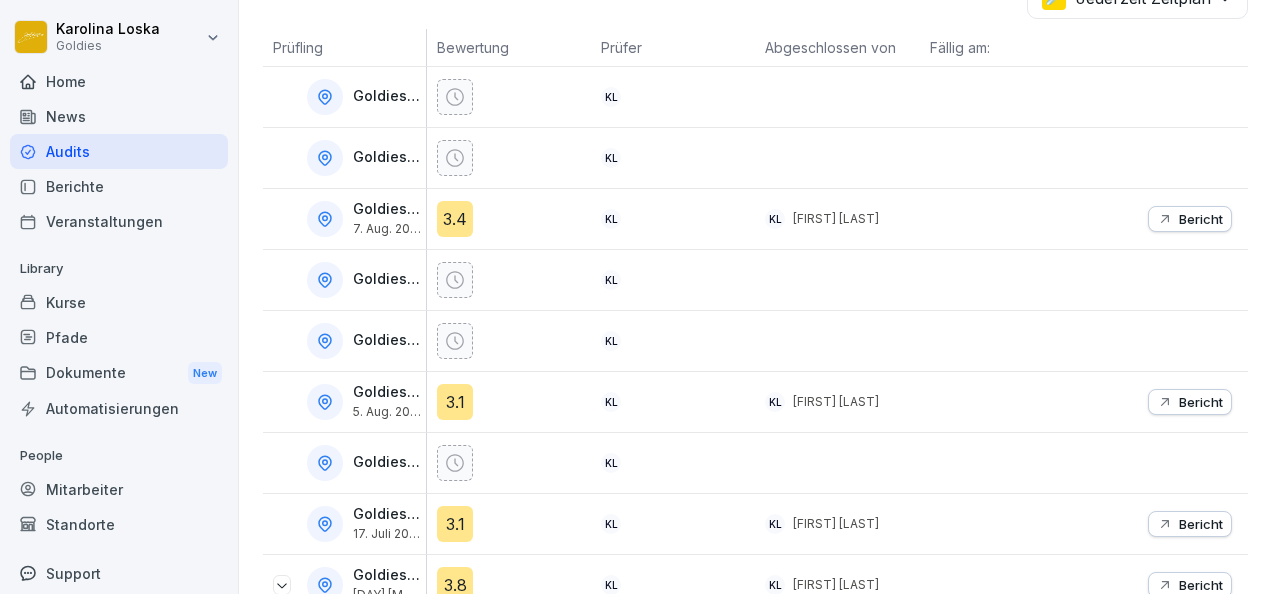 scroll, scrollTop: 391, scrollLeft: 0, axis: vertical 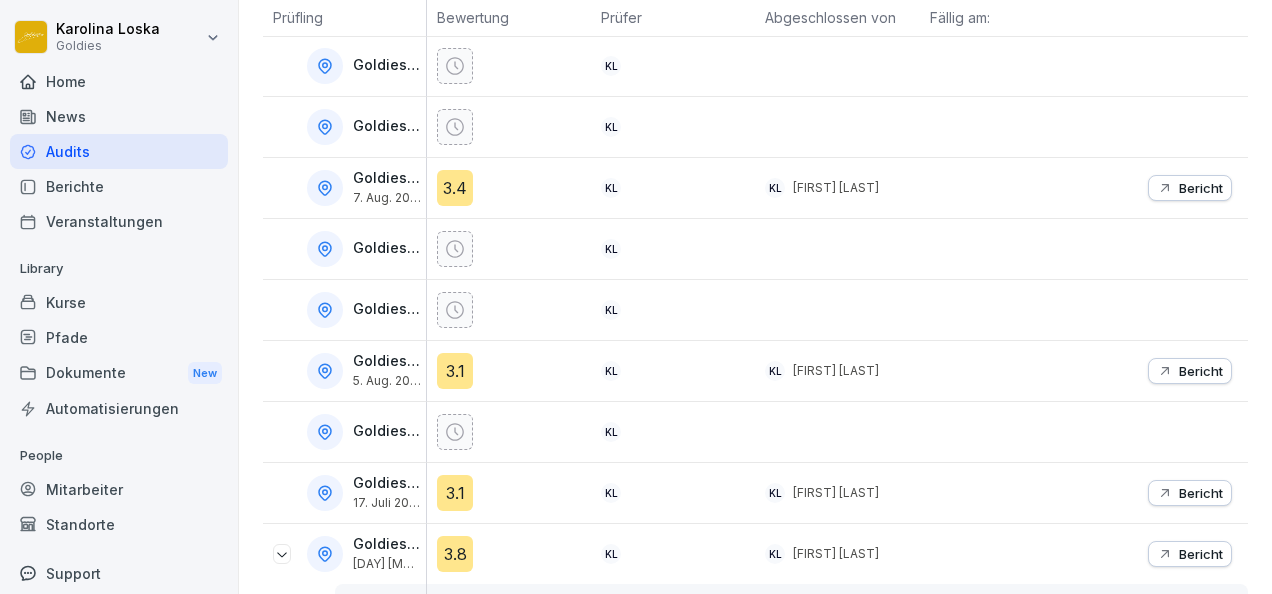 click 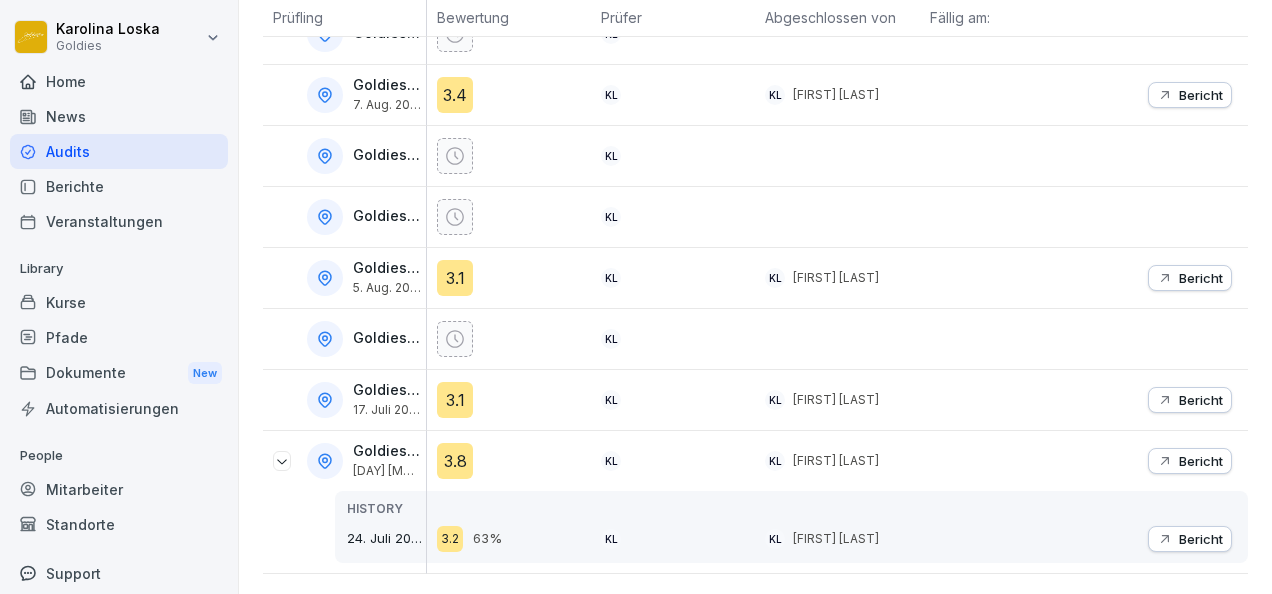 scroll, scrollTop: 462, scrollLeft: 0, axis: vertical 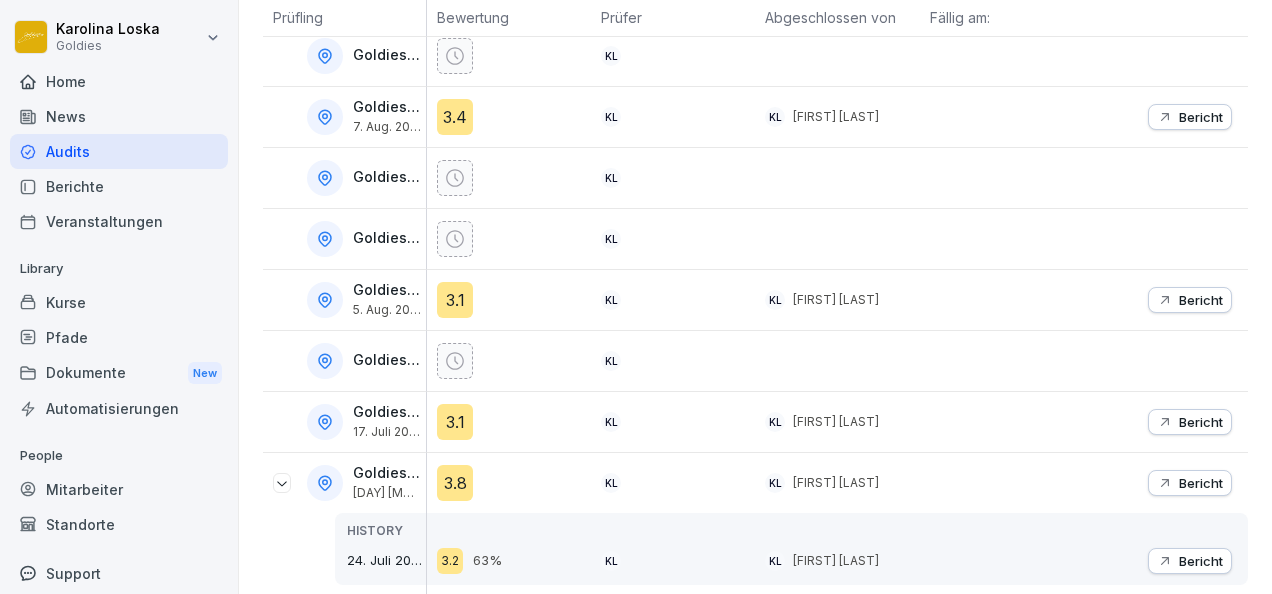 click on "Bericht" at bounding box center (1190, 561) 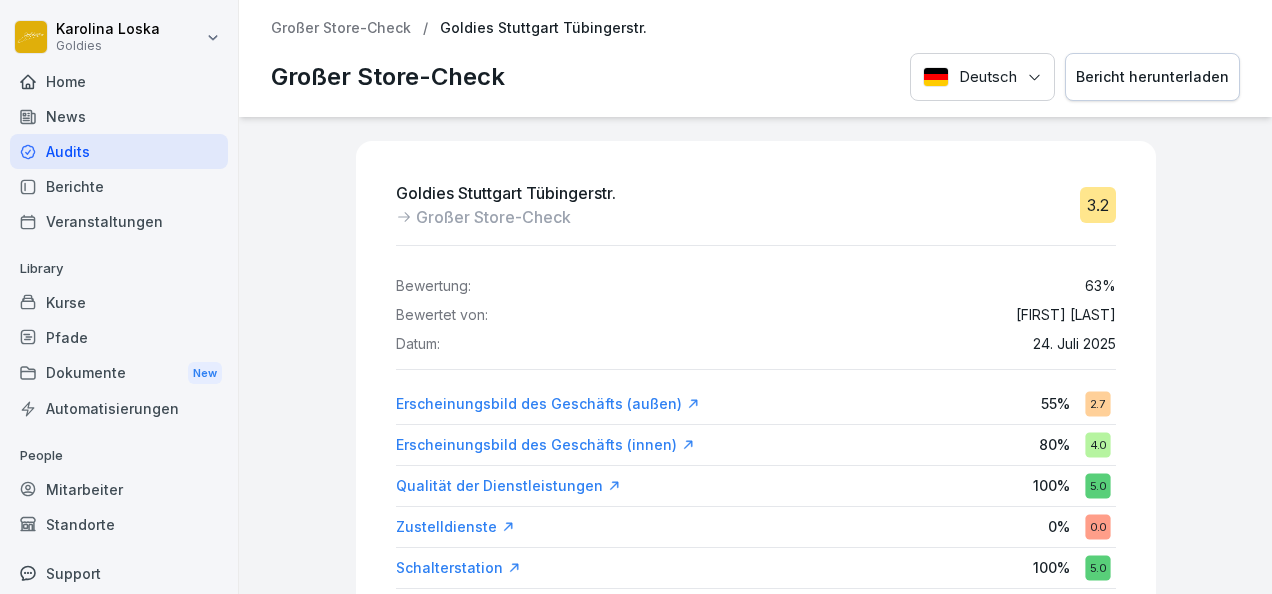 click on "Bericht herunterladen" at bounding box center (1152, 77) 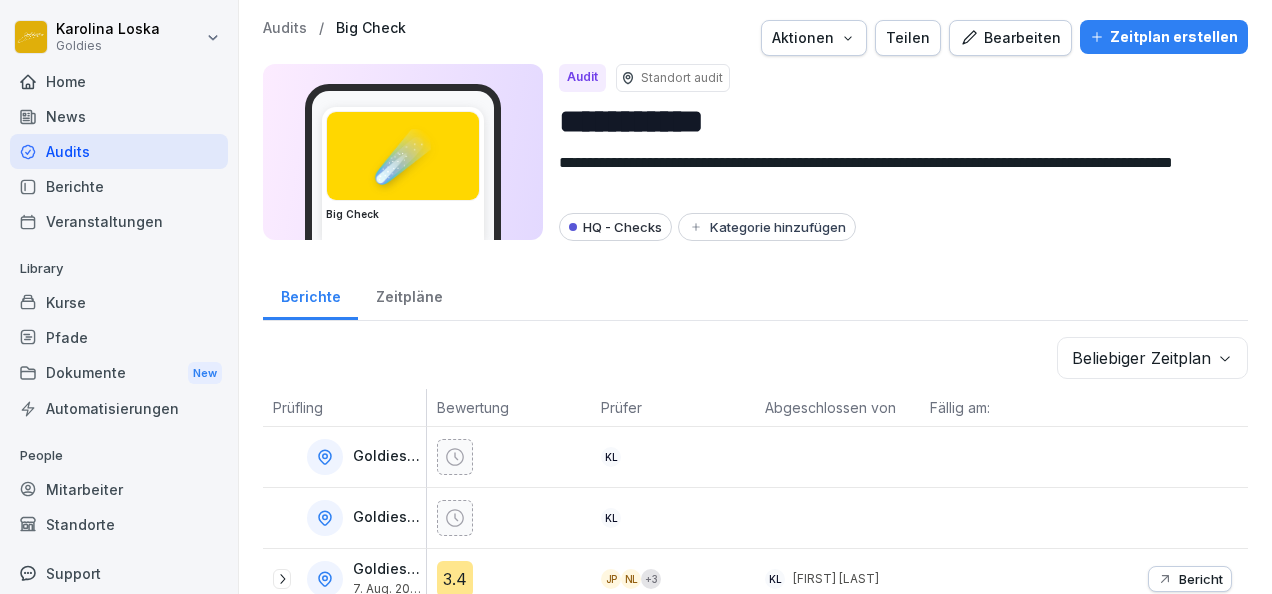 click on "**********" at bounding box center (636, 297) 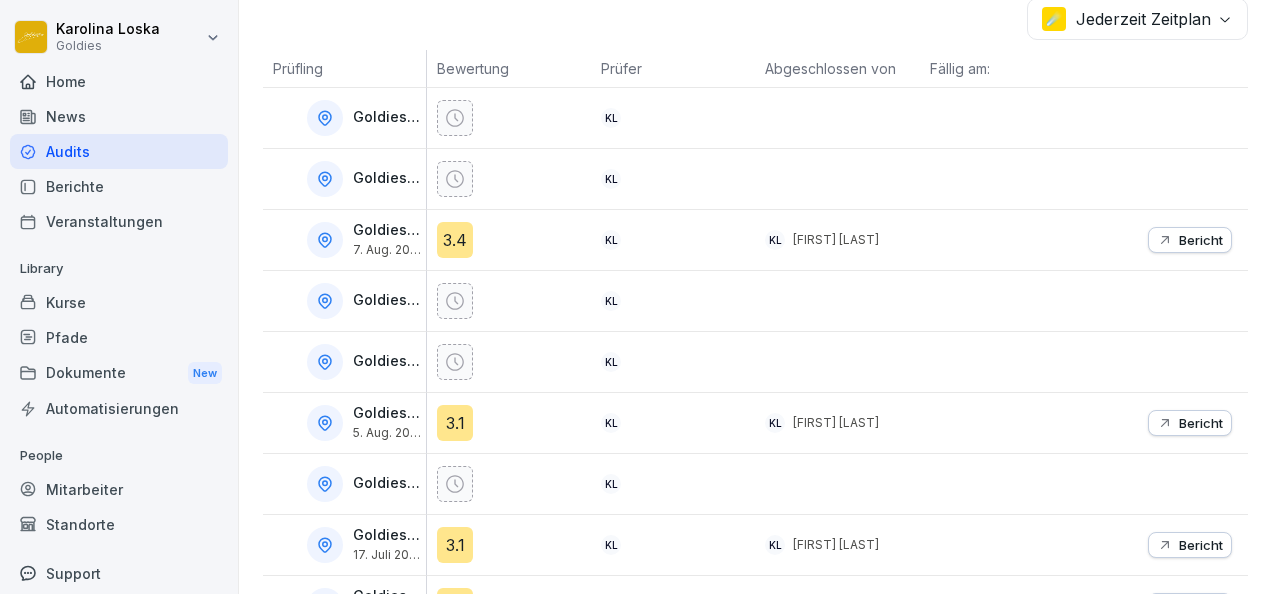 scroll, scrollTop: 411, scrollLeft: 0, axis: vertical 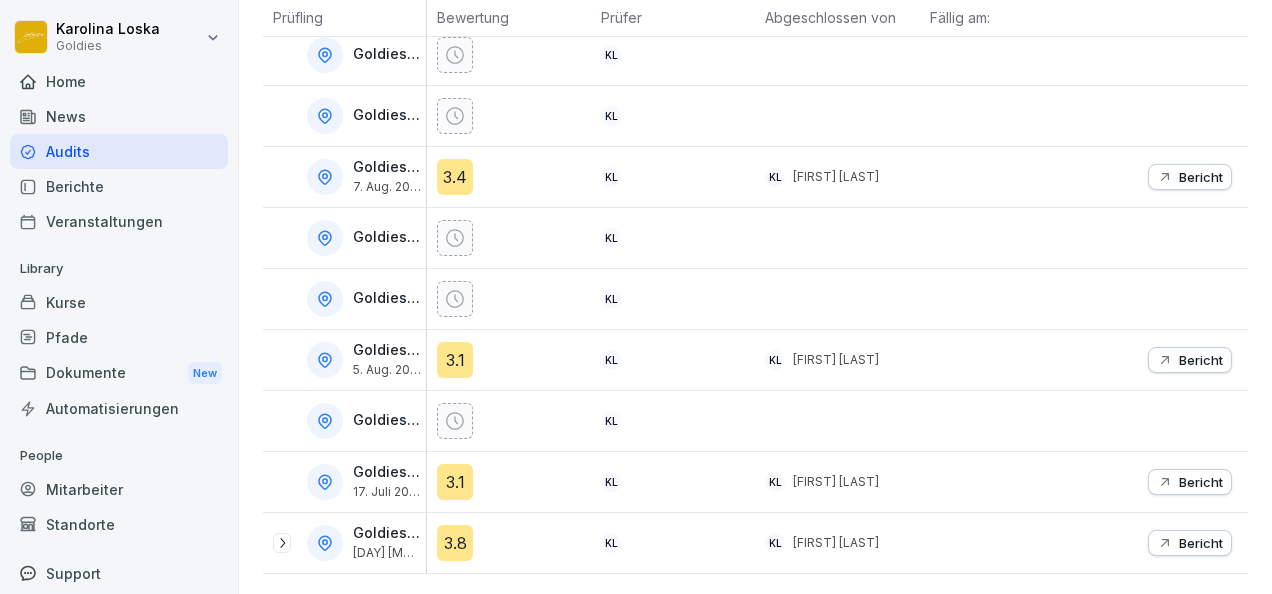 click at bounding box center [325, 482] 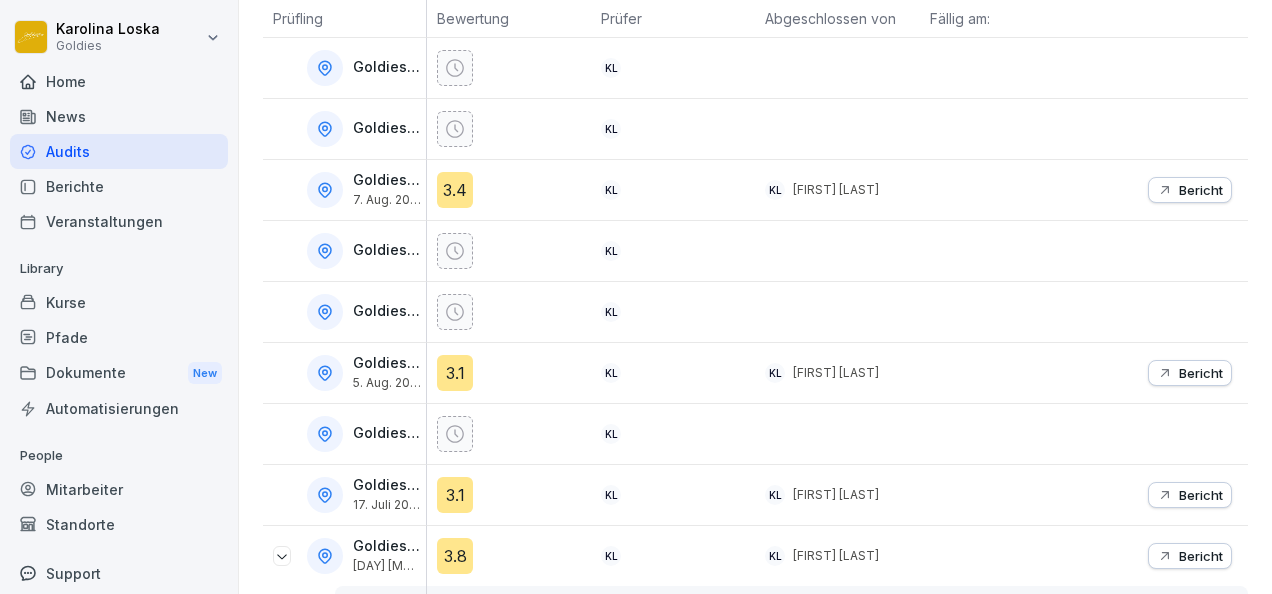 scroll, scrollTop: 432, scrollLeft: 0, axis: vertical 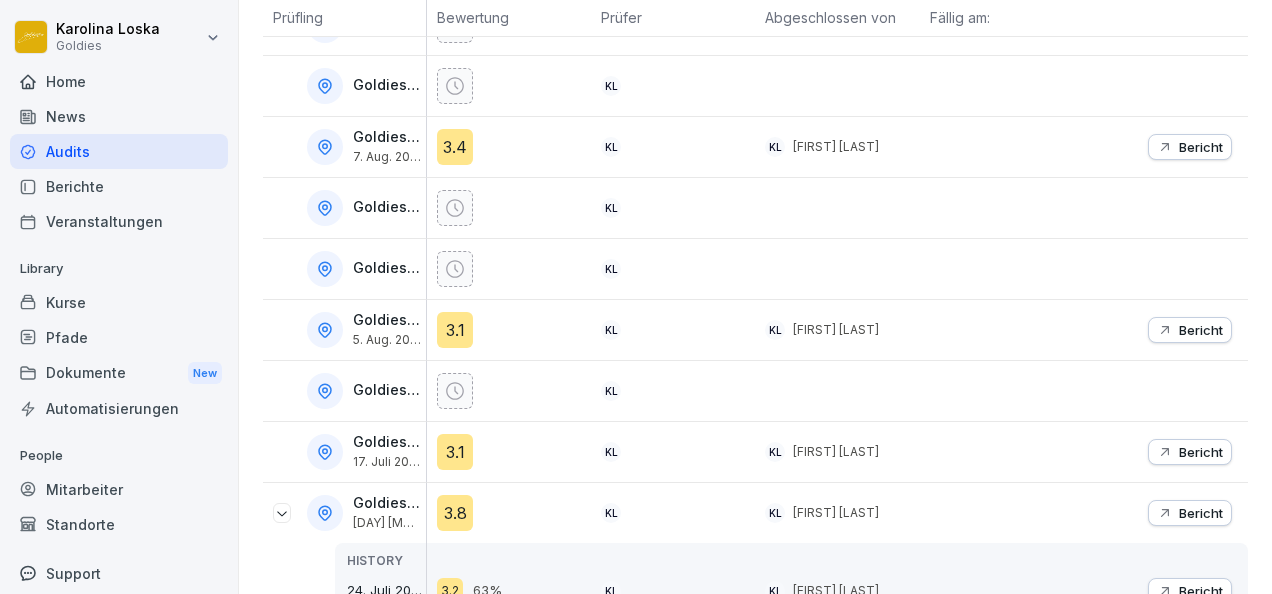 click on "Bericht" at bounding box center (1201, 452) 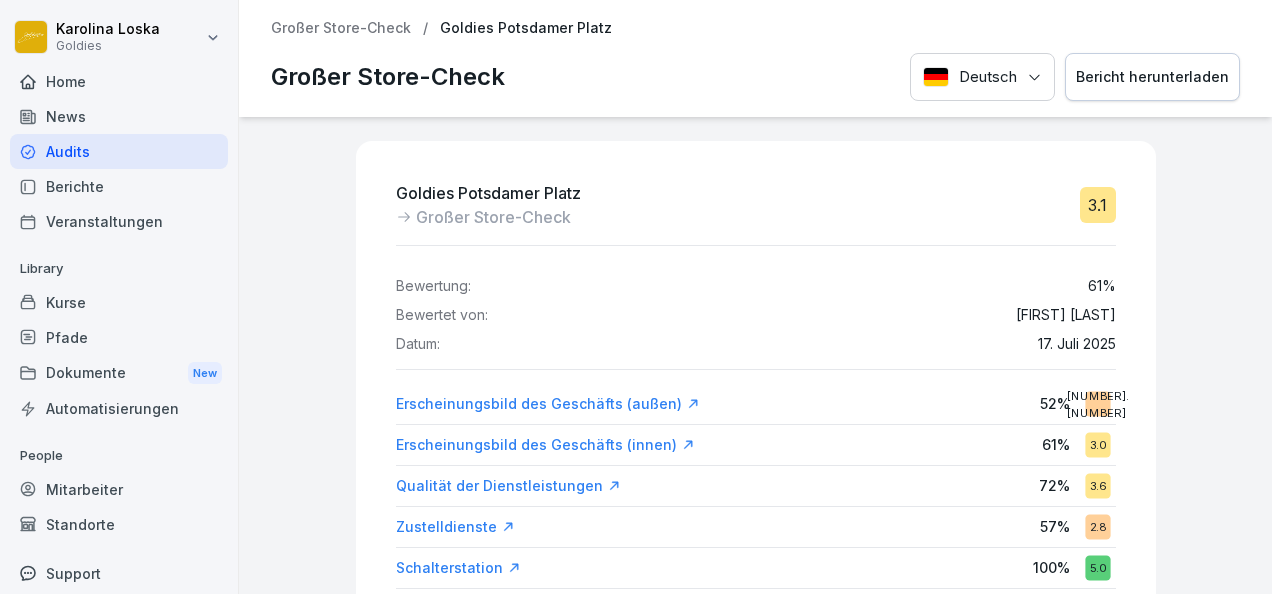 scroll, scrollTop: 0, scrollLeft: 0, axis: both 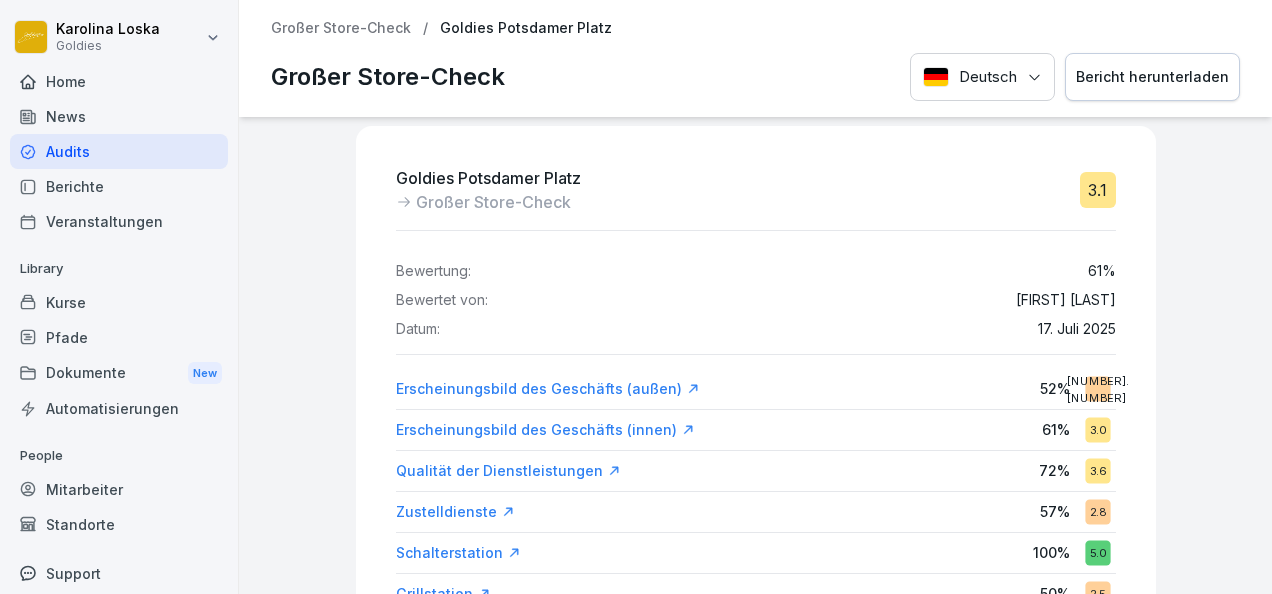 click on "Großer Store-Check" at bounding box center (341, 28) 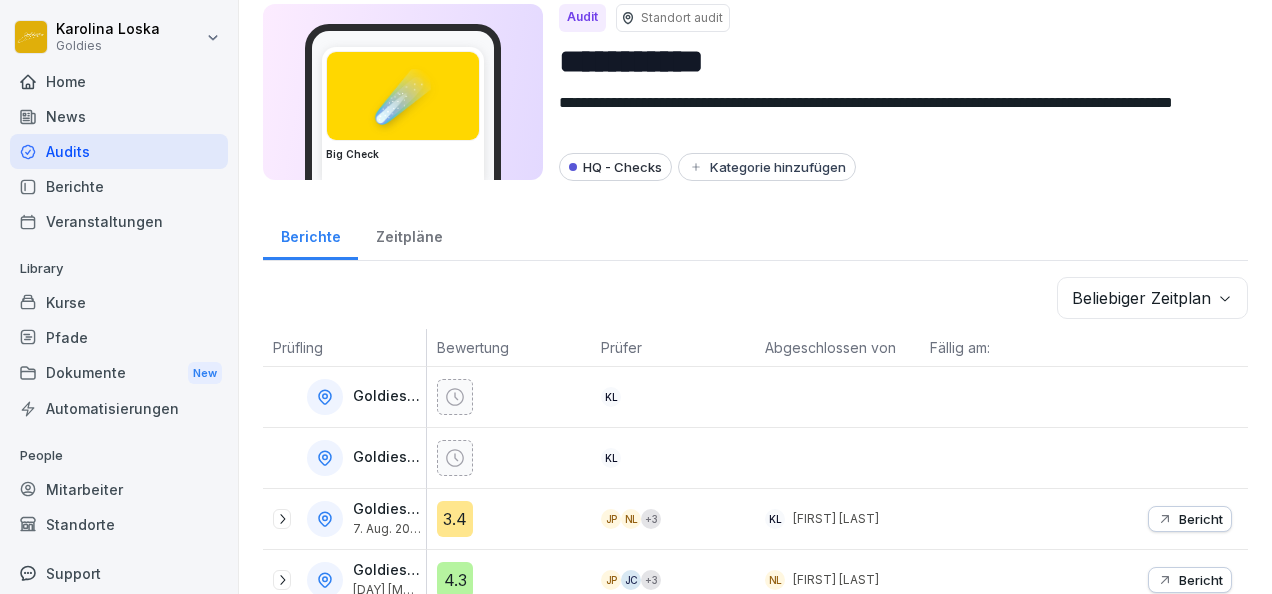 scroll, scrollTop: 0, scrollLeft: 0, axis: both 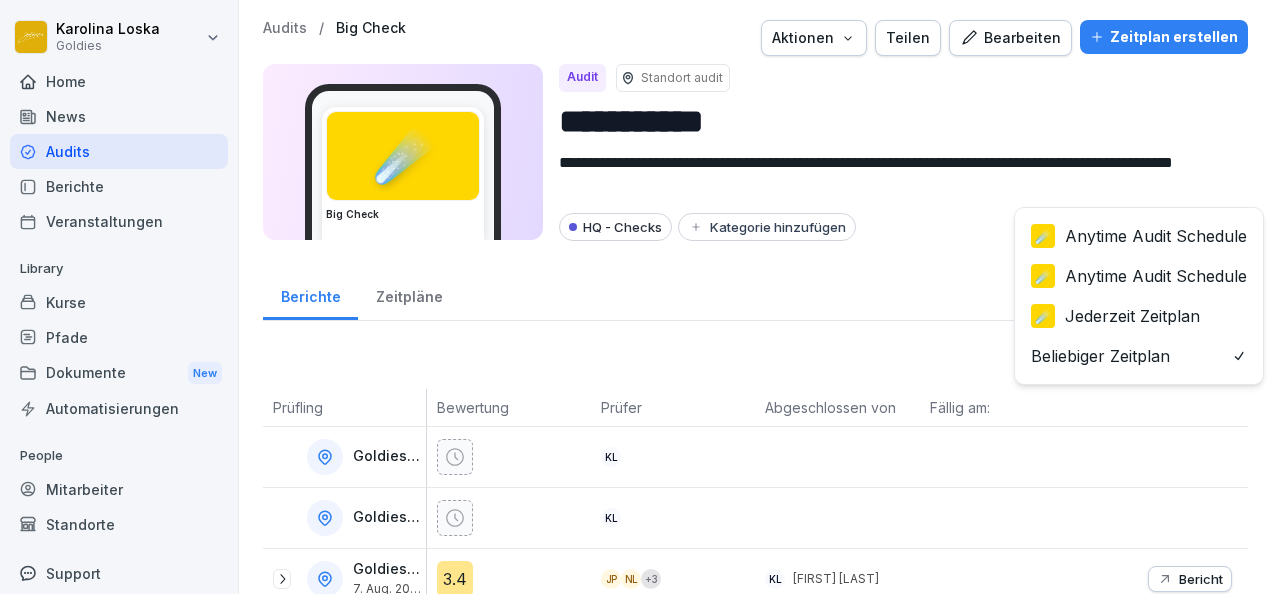click on "**********" at bounding box center (636, 297) 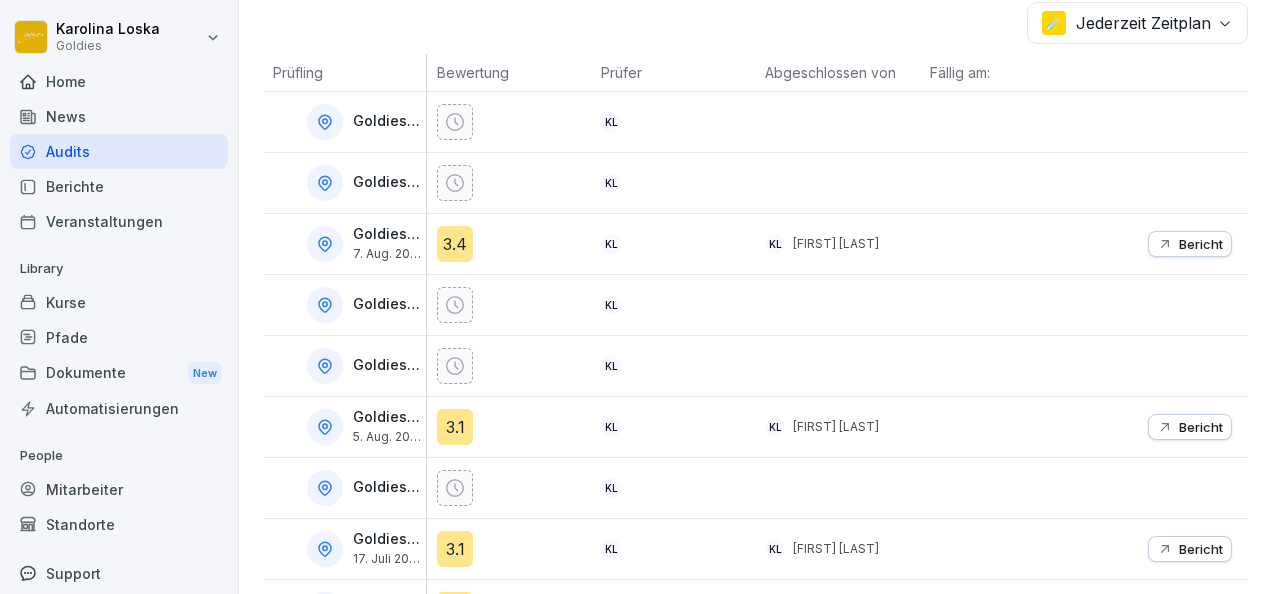scroll, scrollTop: 411, scrollLeft: 0, axis: vertical 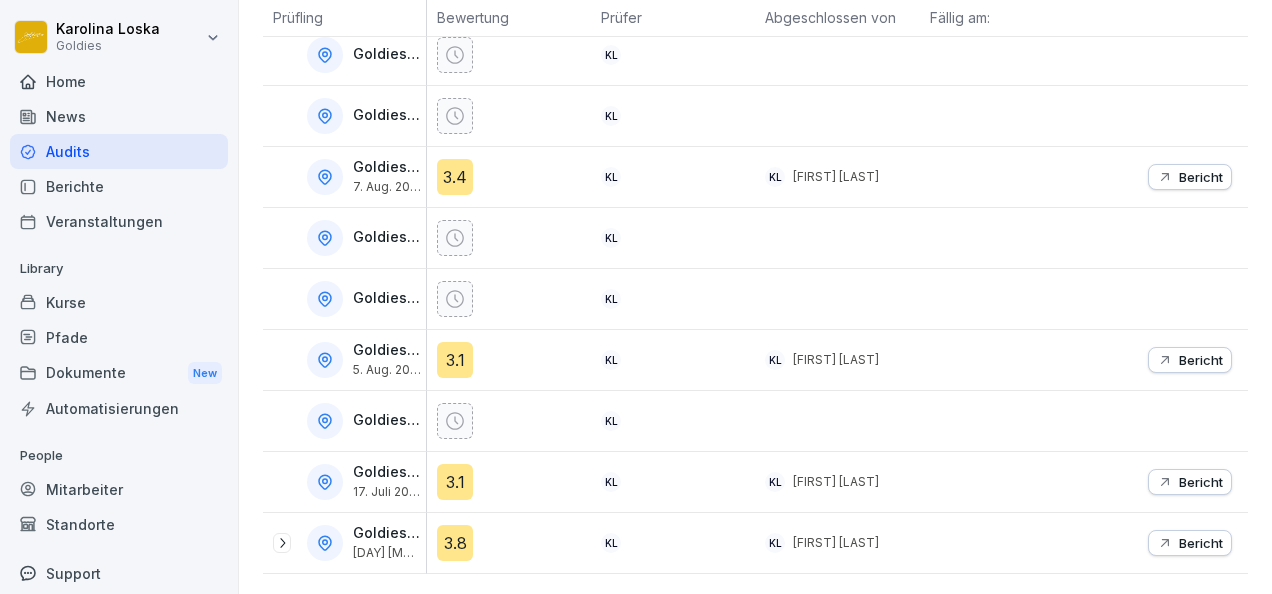 click 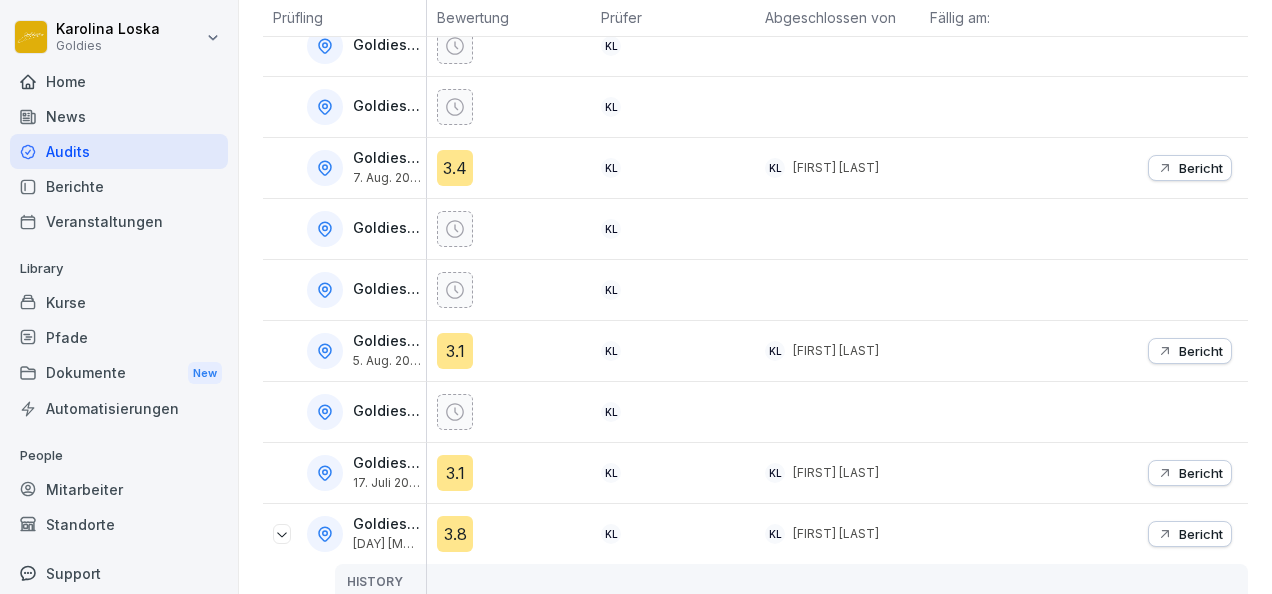 scroll, scrollTop: 493, scrollLeft: 0, axis: vertical 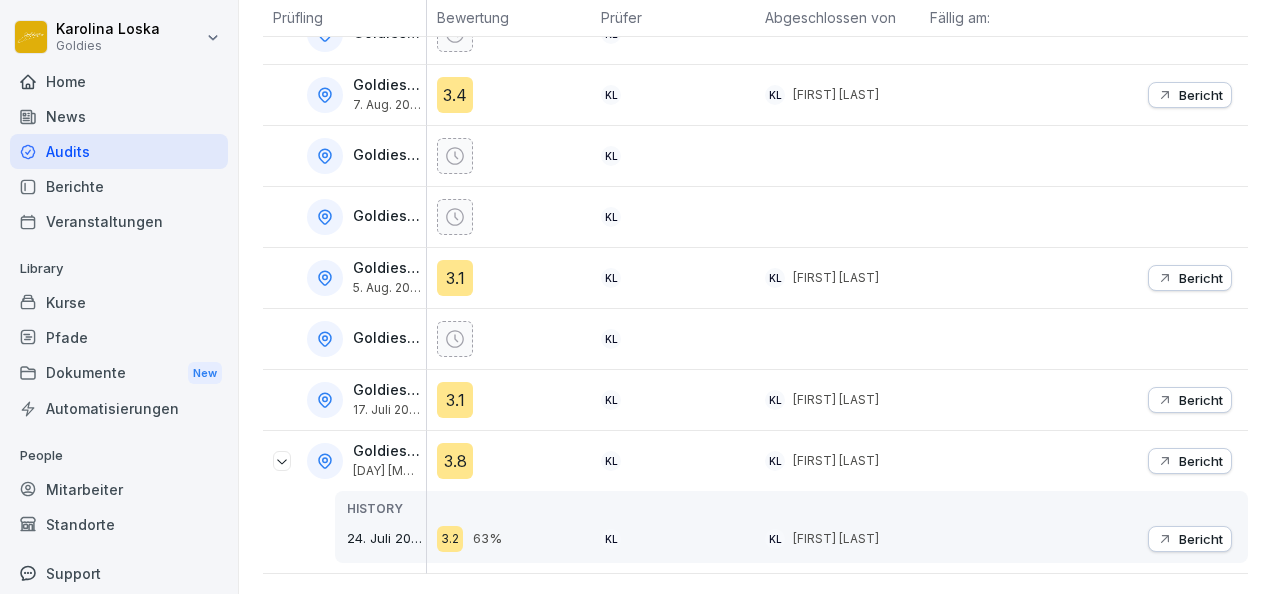 click on "Bericht" at bounding box center [1166, 527] 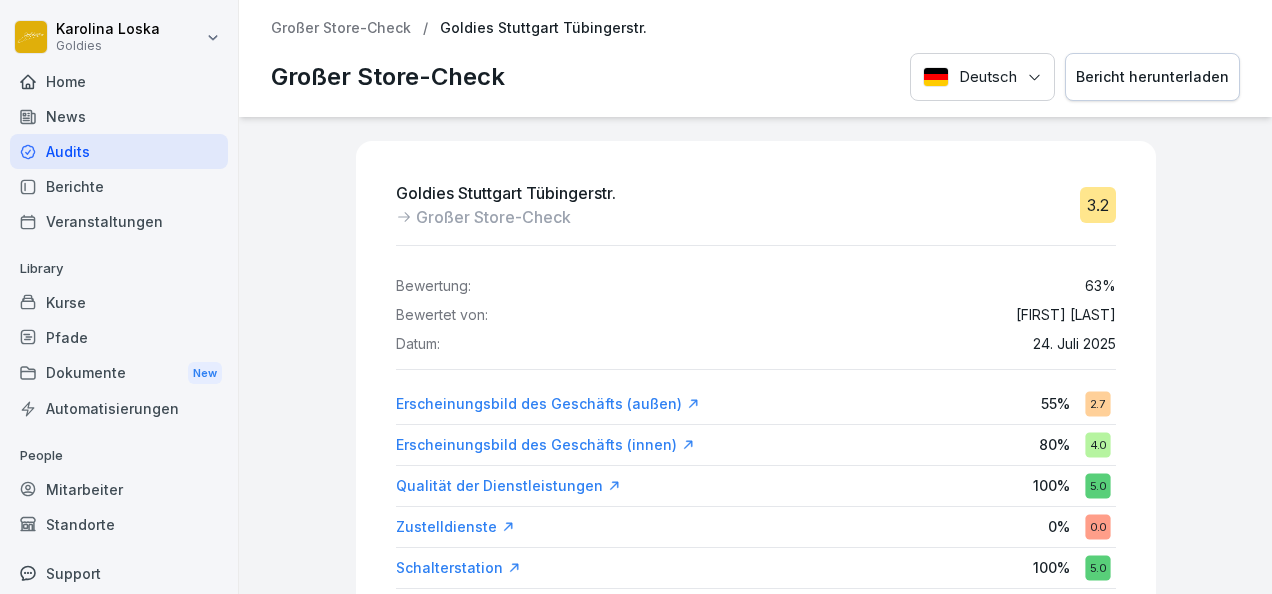 scroll, scrollTop: 0, scrollLeft: 0, axis: both 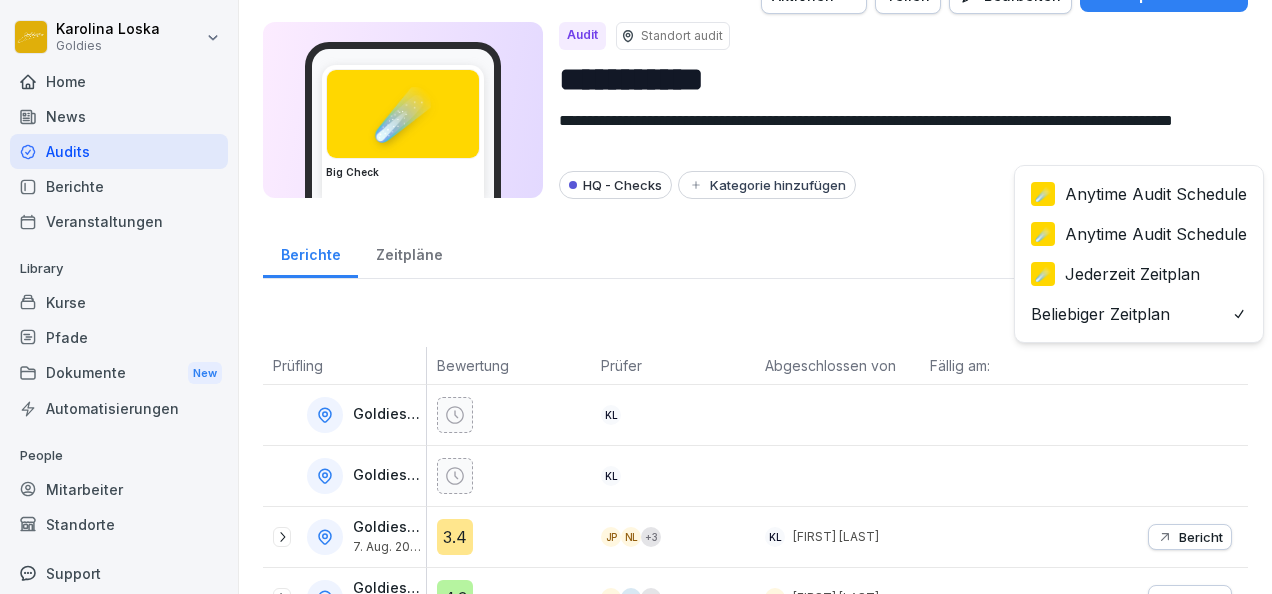 click on "**********" at bounding box center [636, 297] 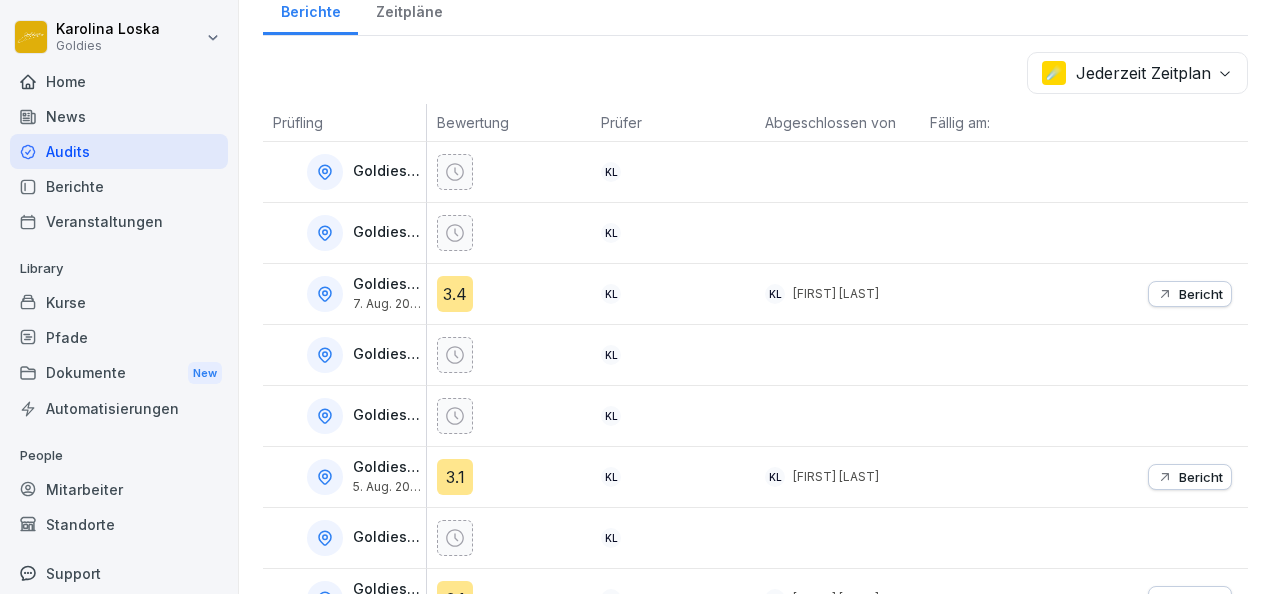 scroll, scrollTop: 411, scrollLeft: 0, axis: vertical 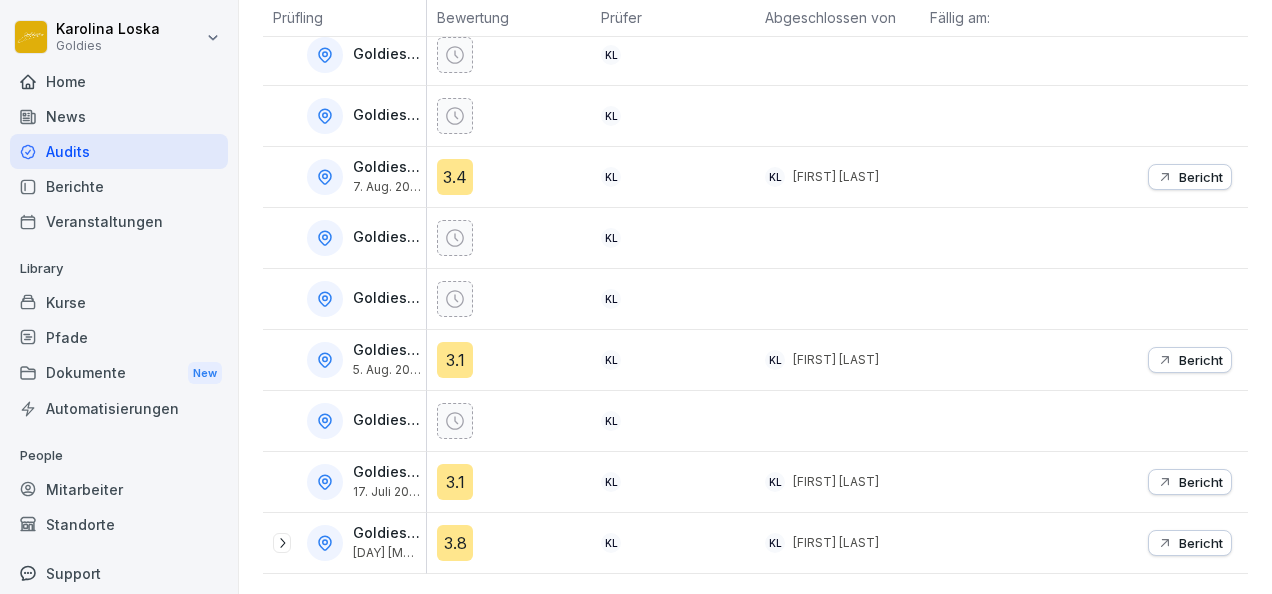 click on "Bericht" at bounding box center (1201, 360) 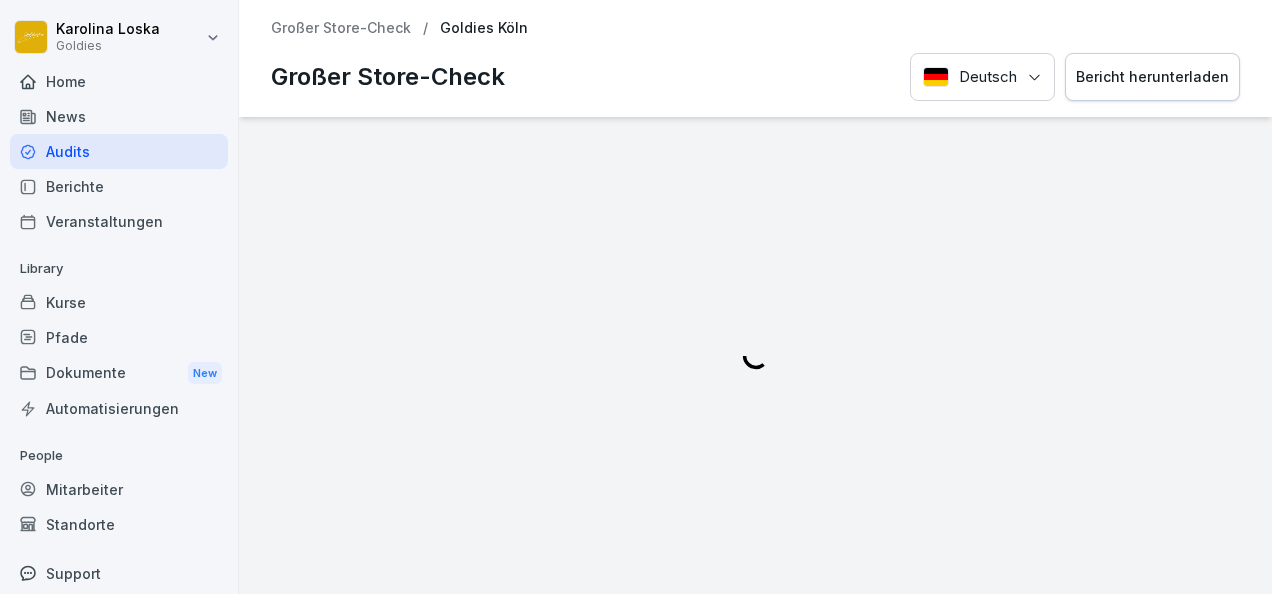 scroll, scrollTop: 0, scrollLeft: 0, axis: both 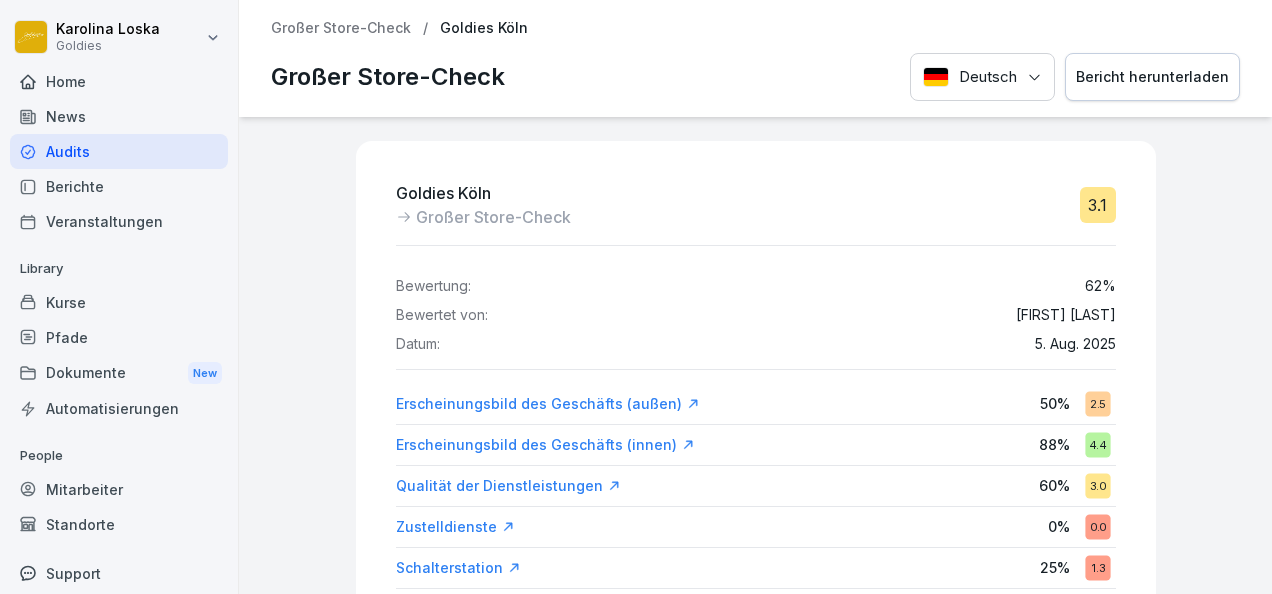 click on "Bericht herunterladen" at bounding box center [1152, 77] 